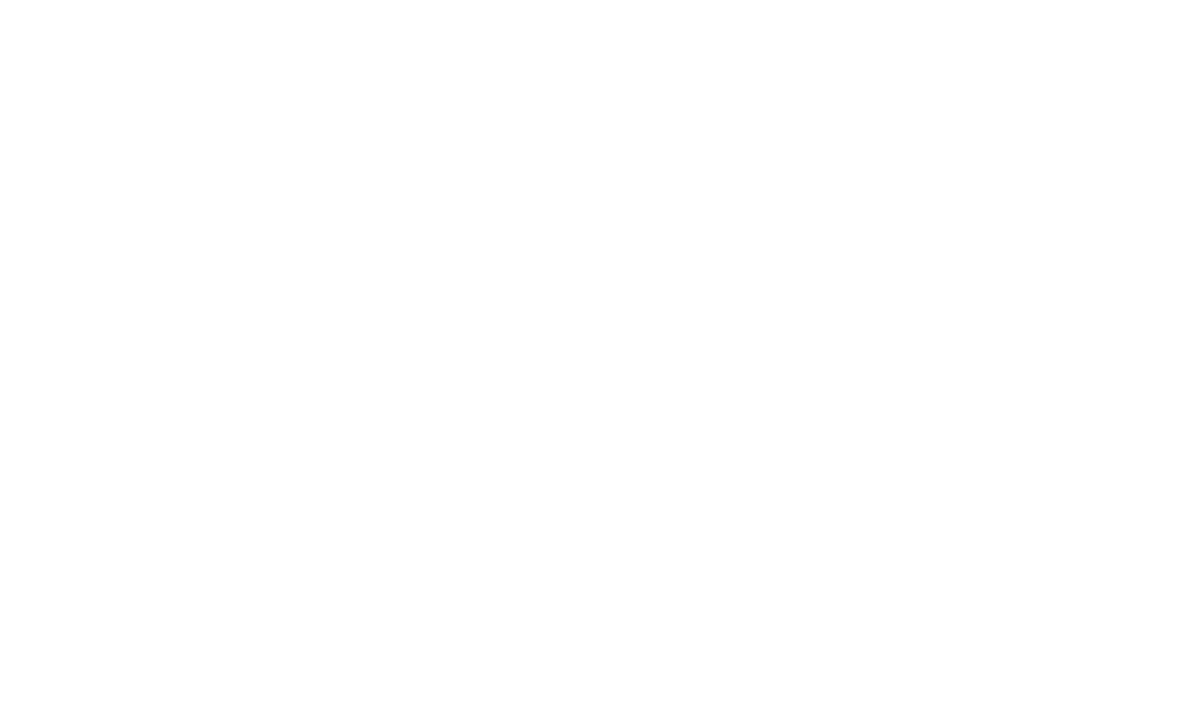 scroll, scrollTop: 0, scrollLeft: 0, axis: both 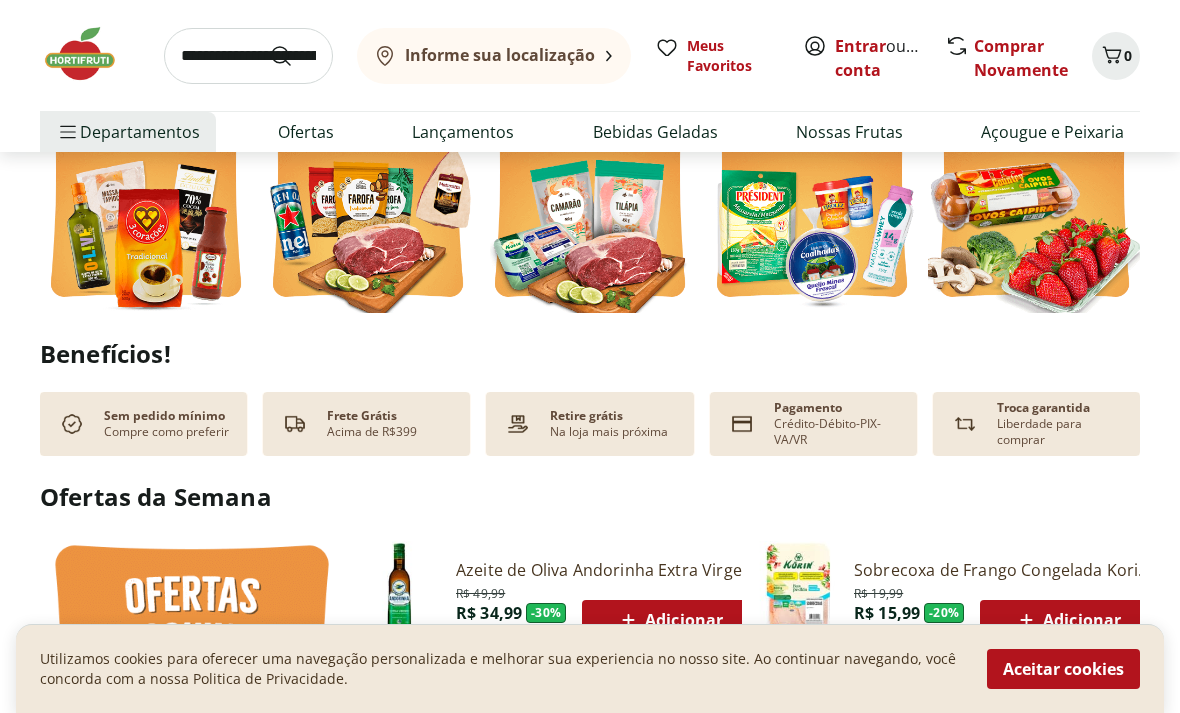 click on "Aceitar cookies" at bounding box center [1063, 669] 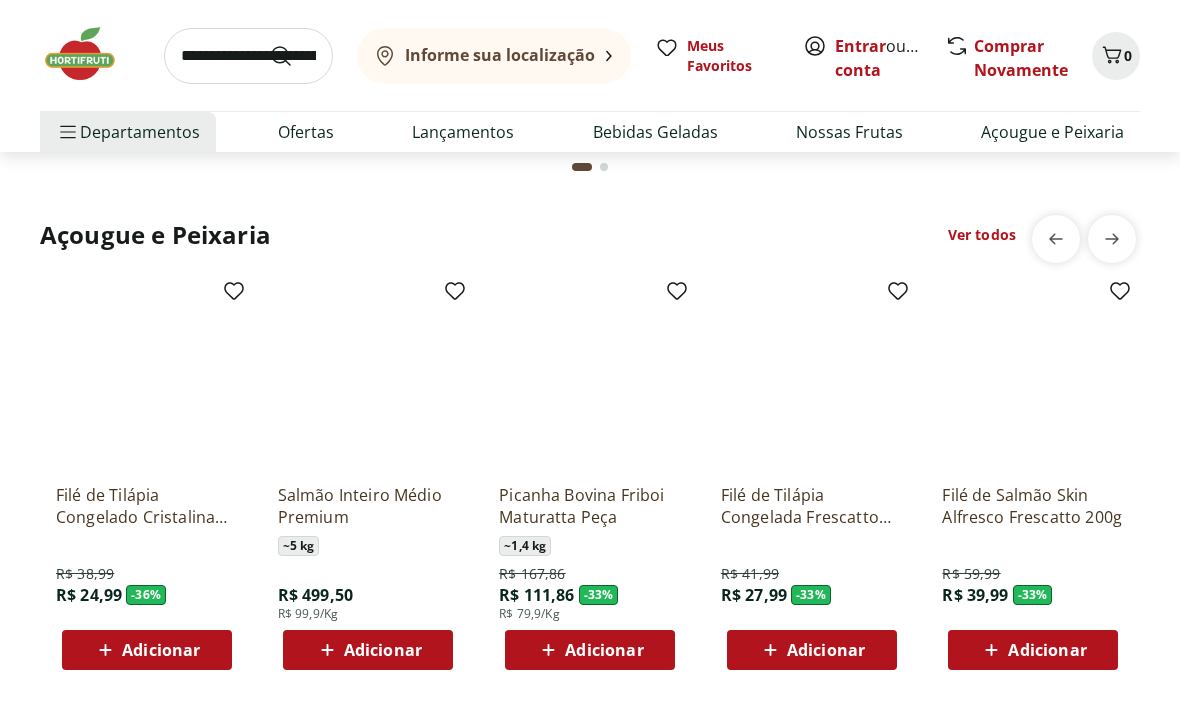 scroll, scrollTop: 2040, scrollLeft: 0, axis: vertical 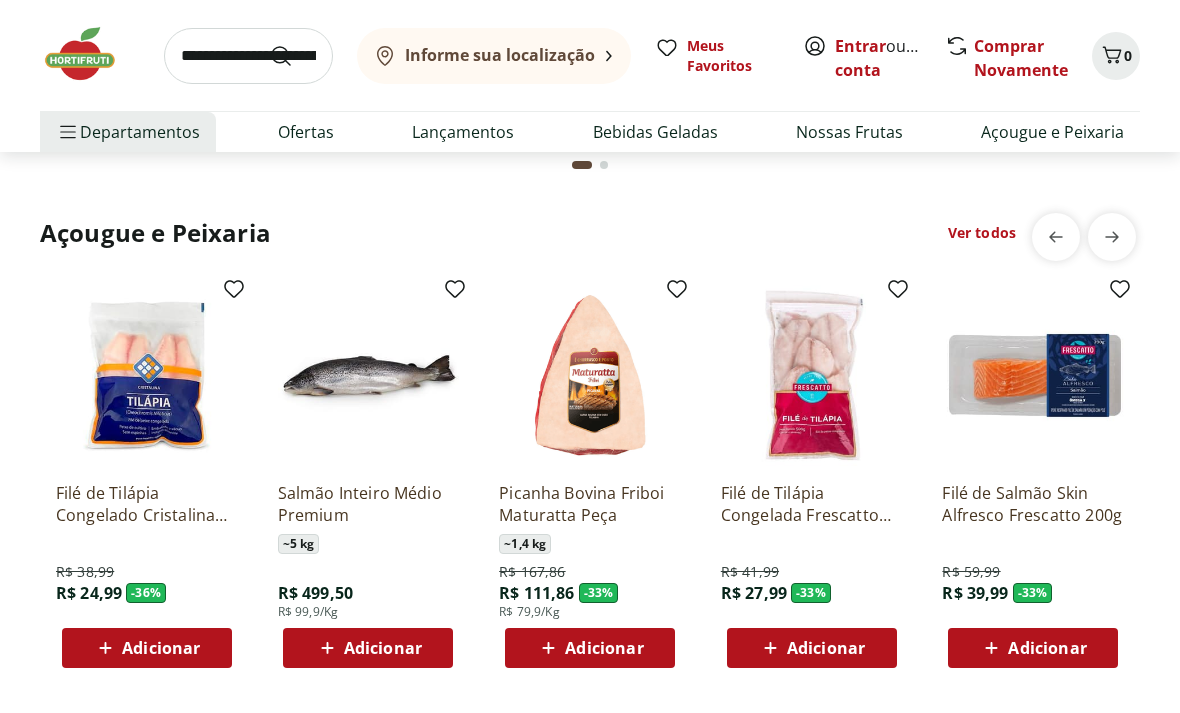 click on "Adicionar" at bounding box center (147, 73) 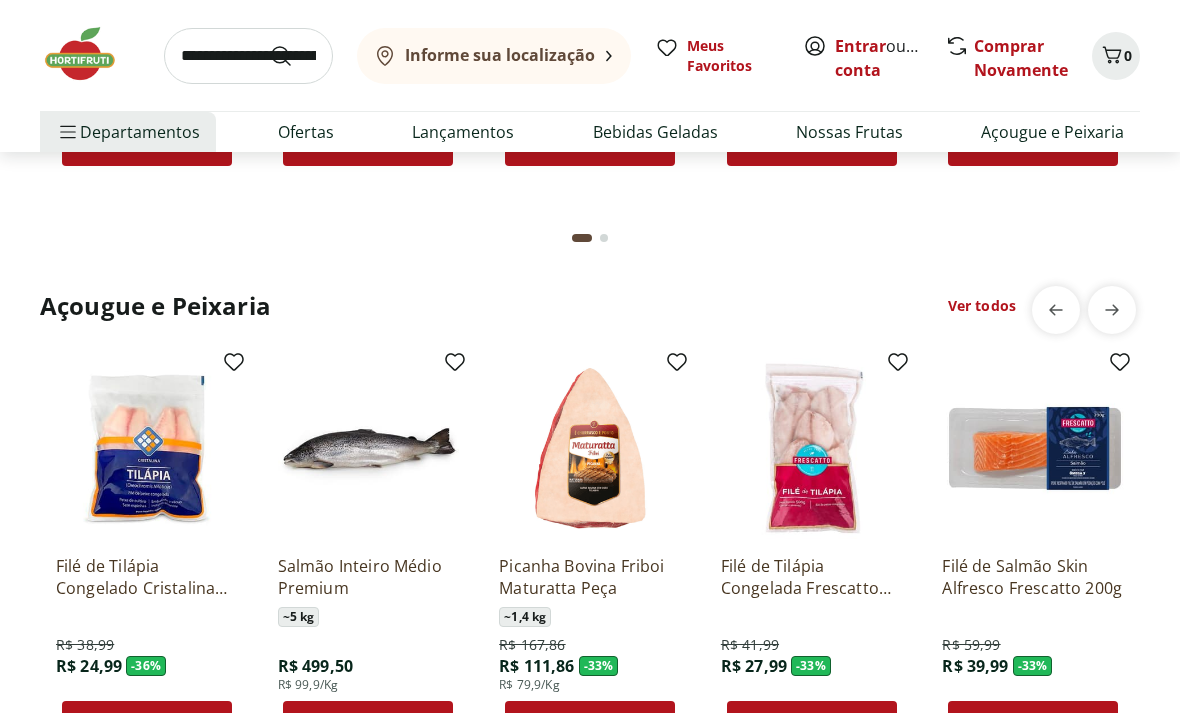 scroll, scrollTop: 1970, scrollLeft: 0, axis: vertical 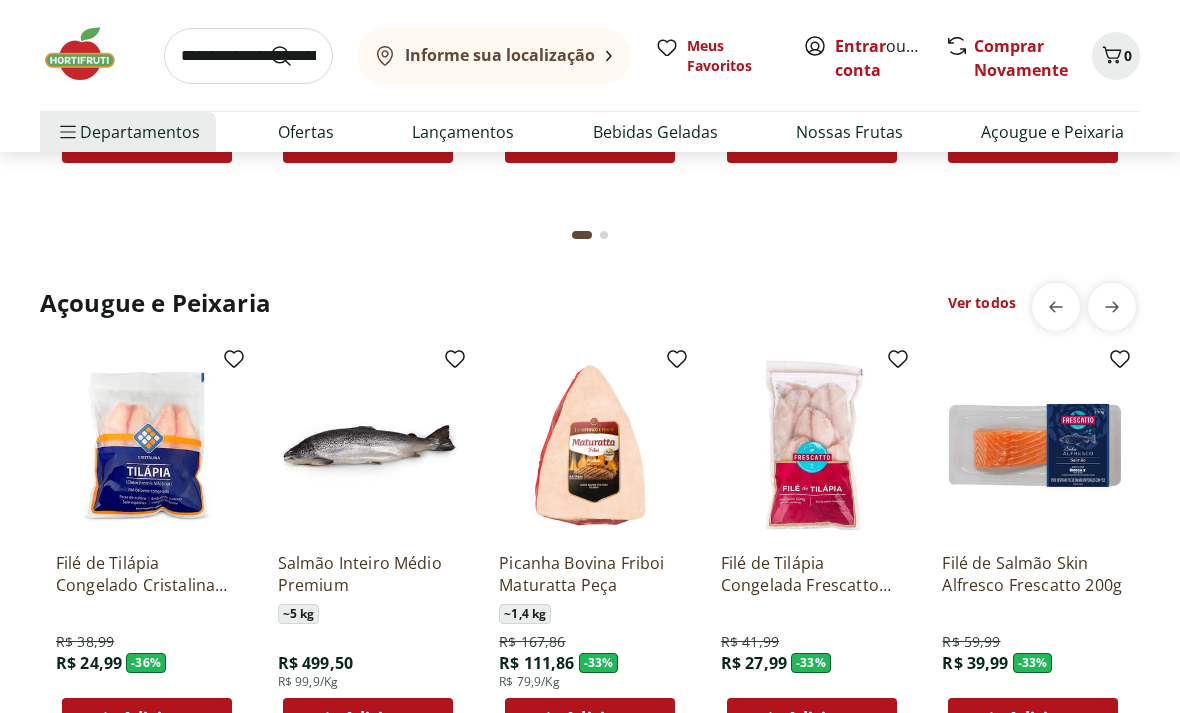click on "Entrar" at bounding box center [860, 46] 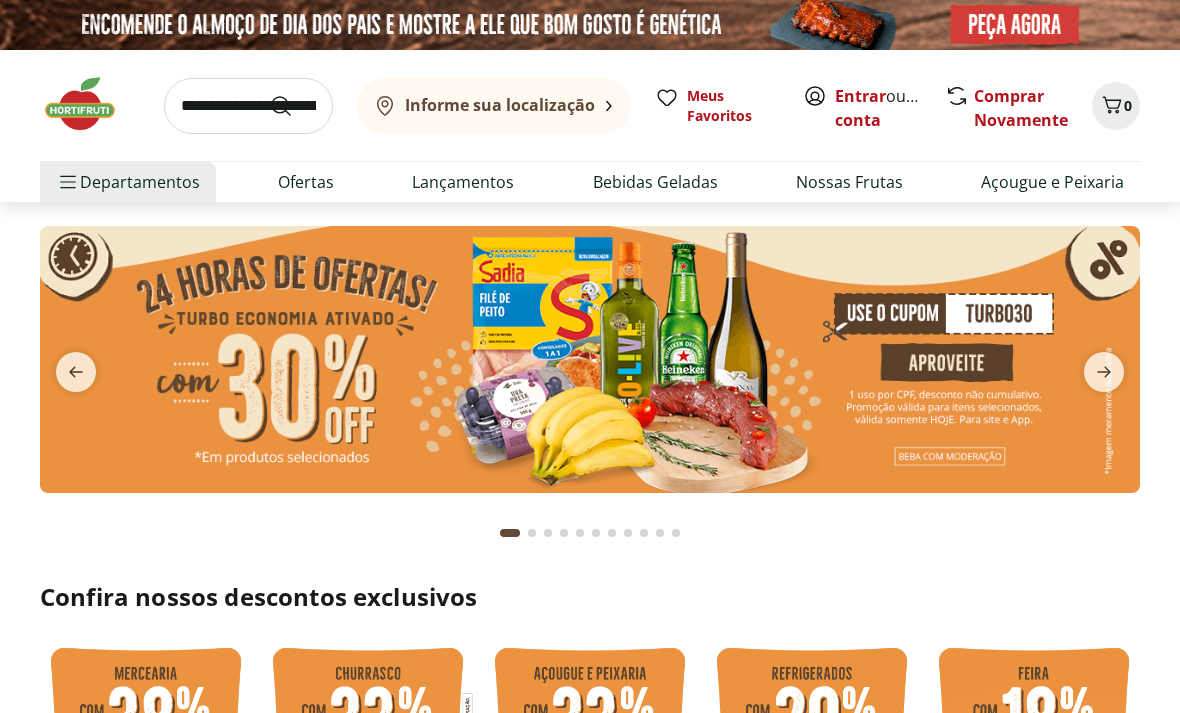 scroll, scrollTop: 0, scrollLeft: 0, axis: both 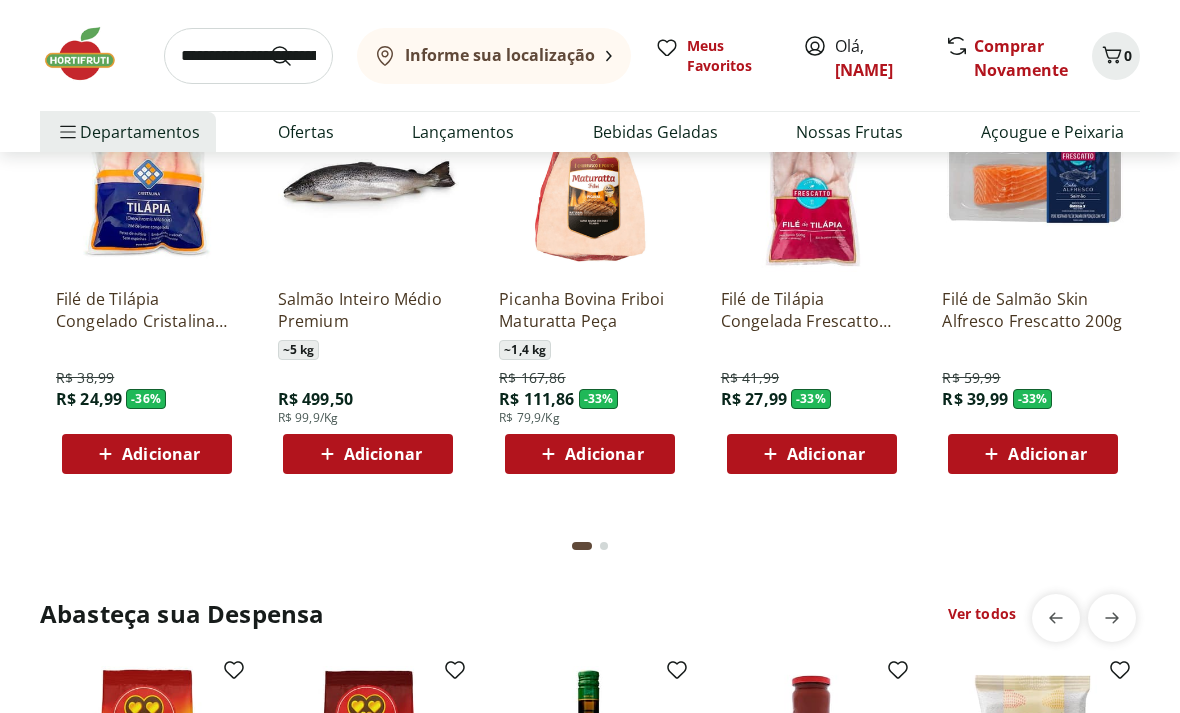 click on "Adicionar" at bounding box center (147, -121) 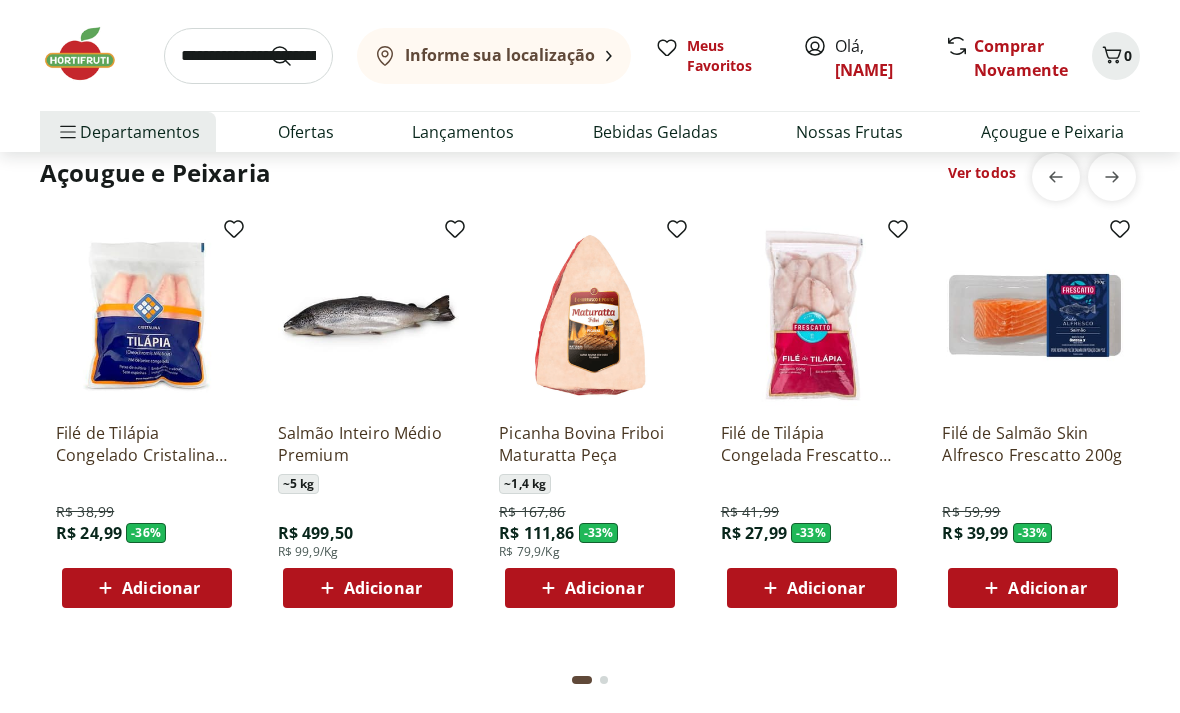 click on "Adicionar" at bounding box center [161, 13] 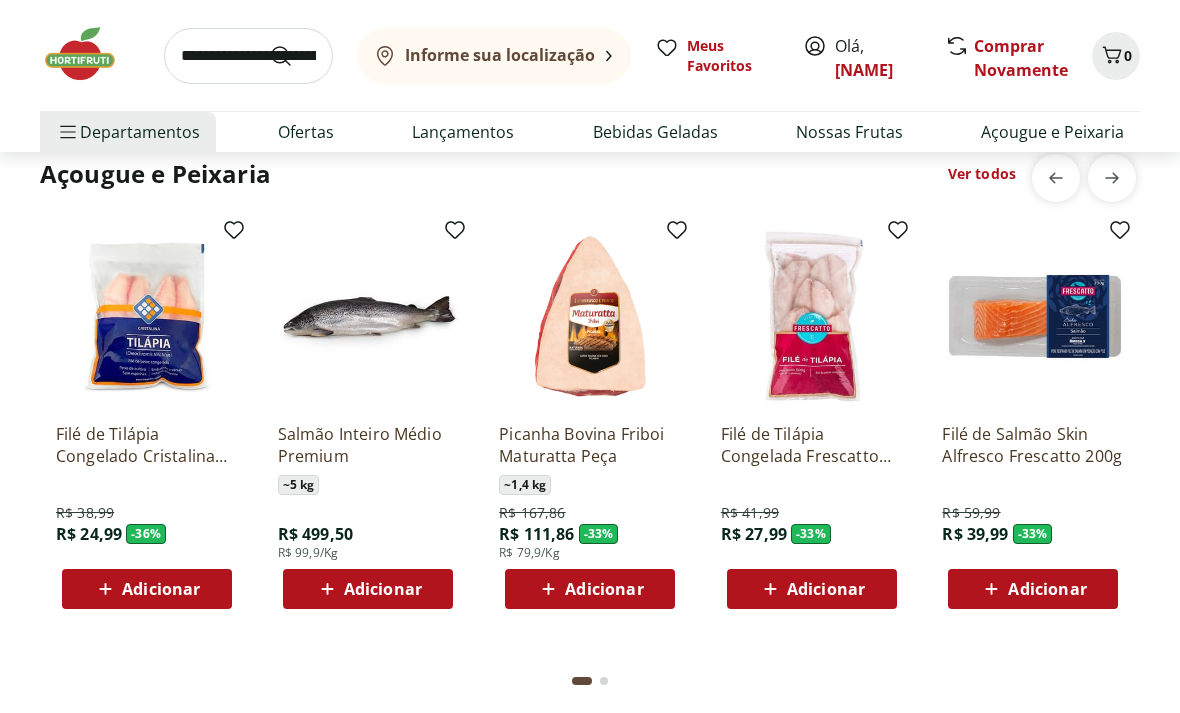 scroll, scrollTop: 2400, scrollLeft: 0, axis: vertical 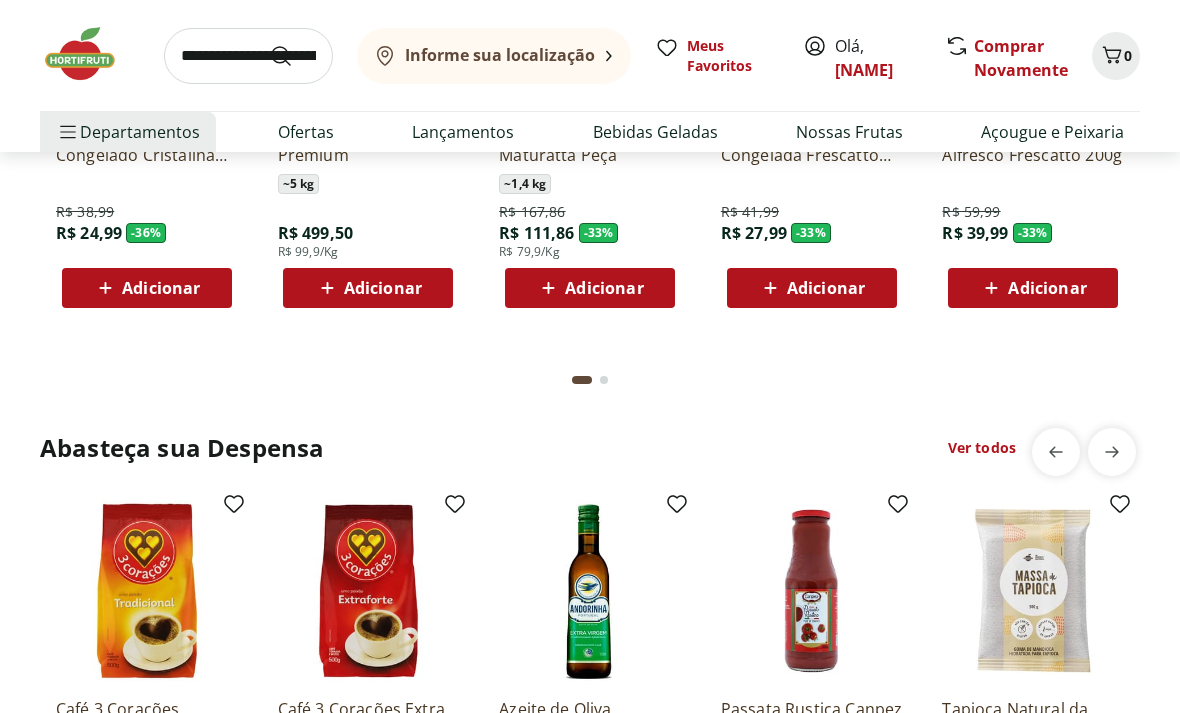 click 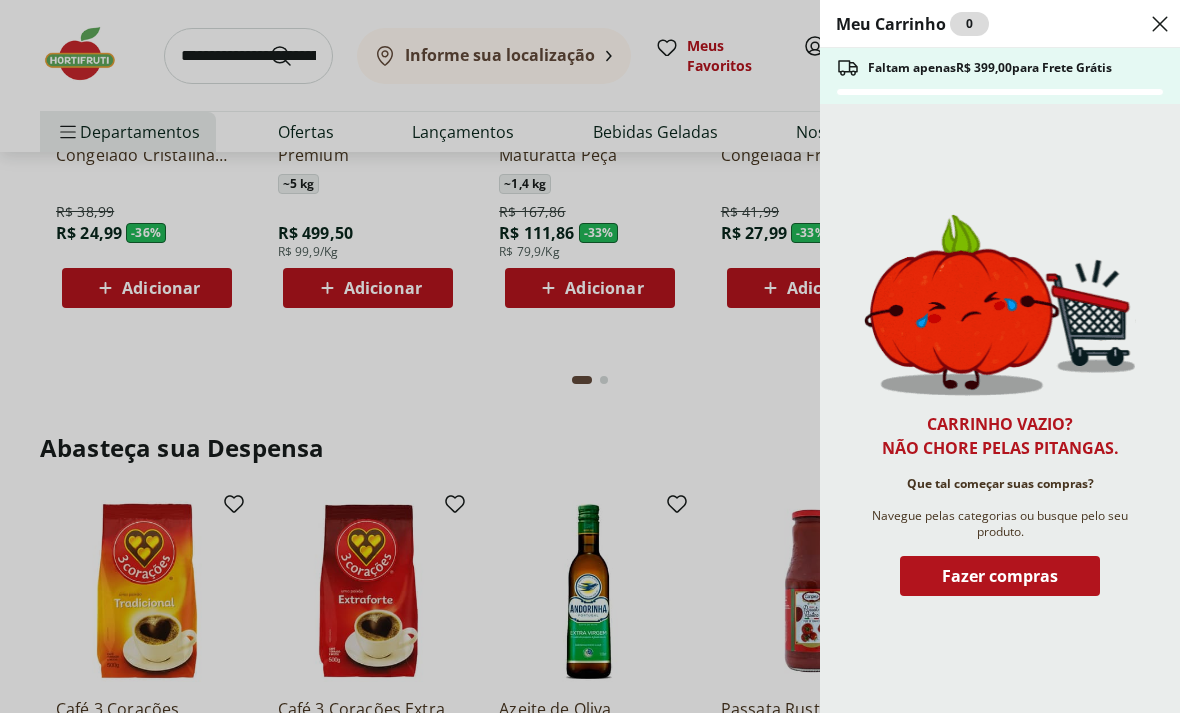 click 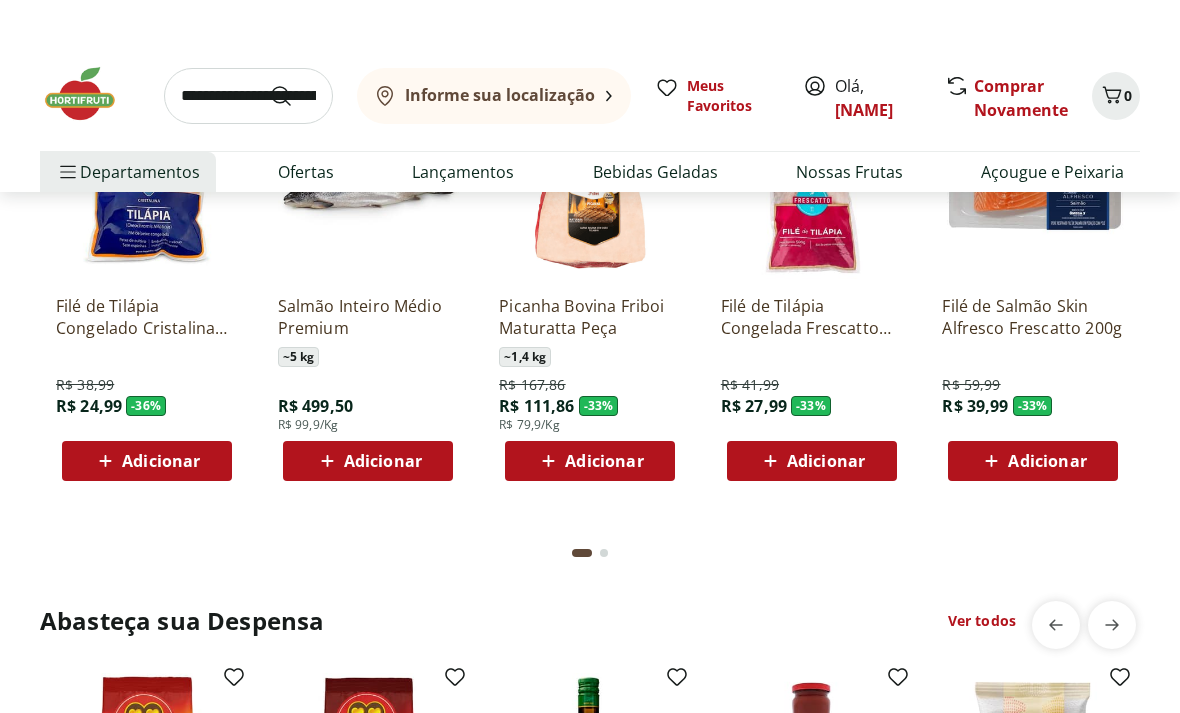 scroll, scrollTop: 2227, scrollLeft: 0, axis: vertical 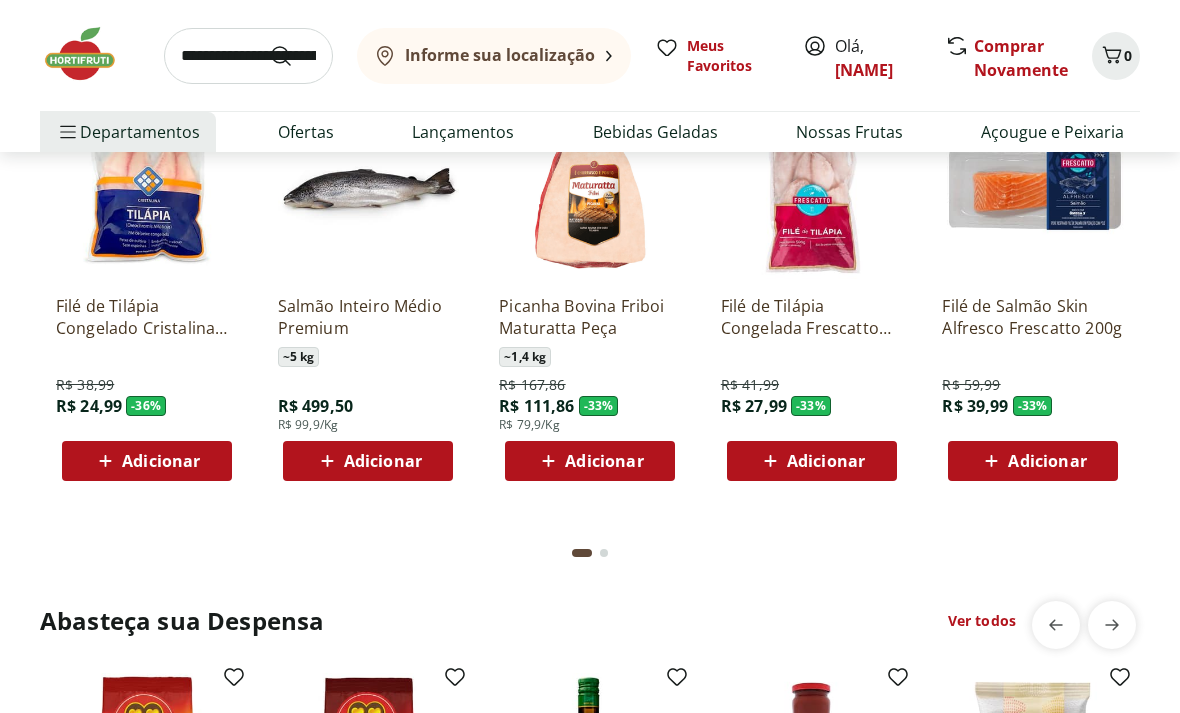 click at bounding box center (147, 189) 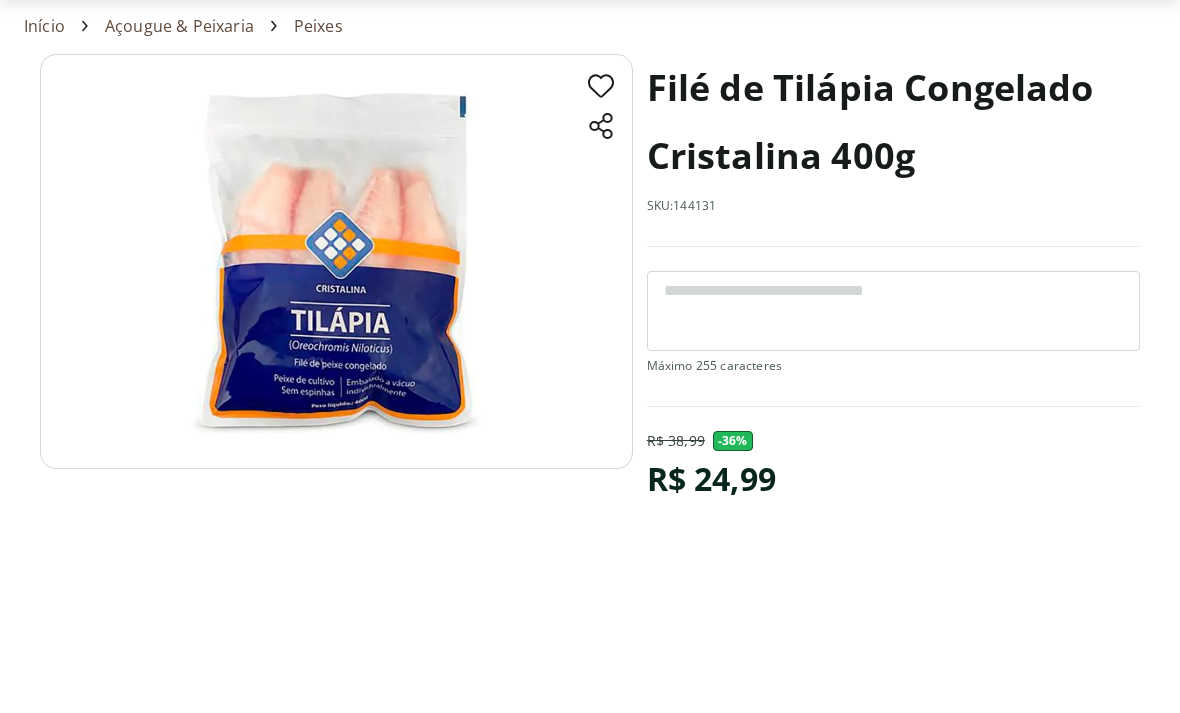 scroll, scrollTop: 220, scrollLeft: 0, axis: vertical 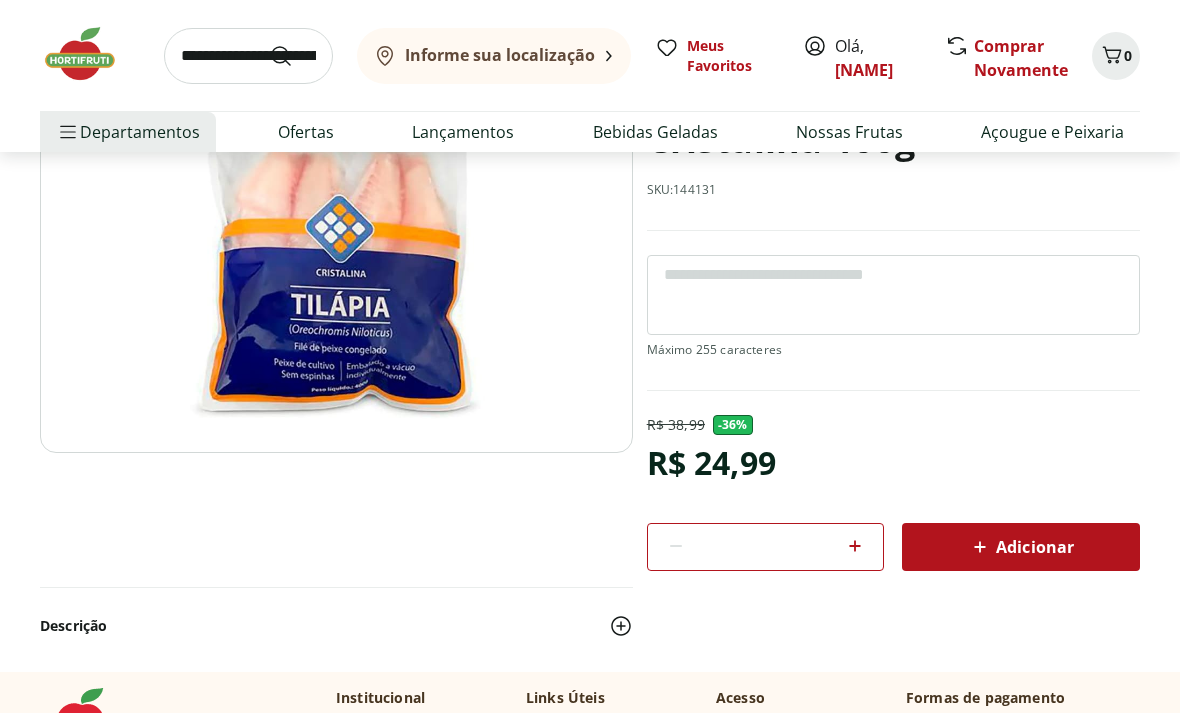 click 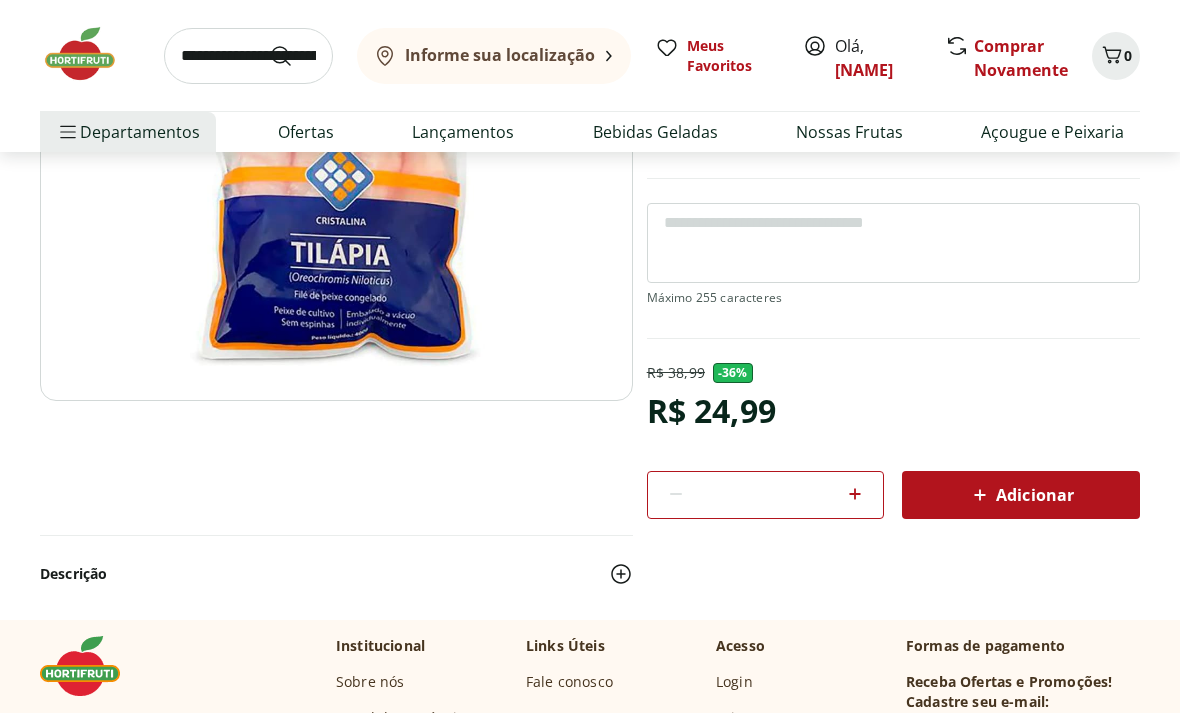 click on "Adicionar" at bounding box center (1021, 495) 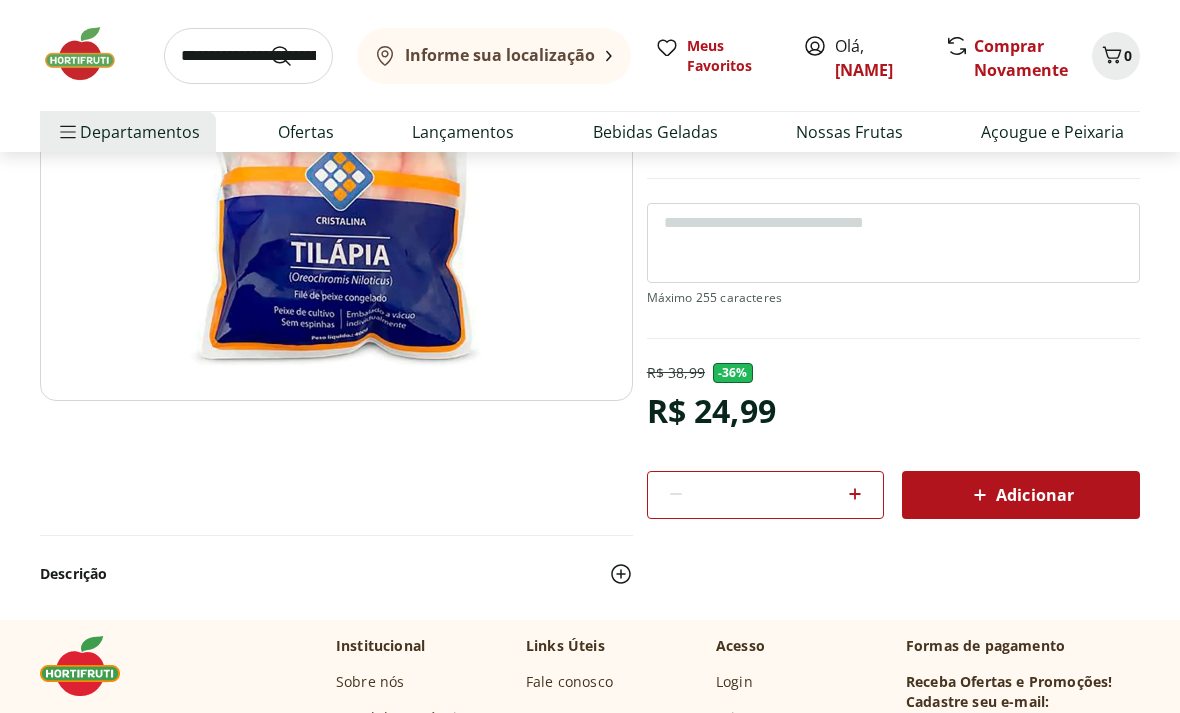 click on "Adicionar" at bounding box center (1021, 495) 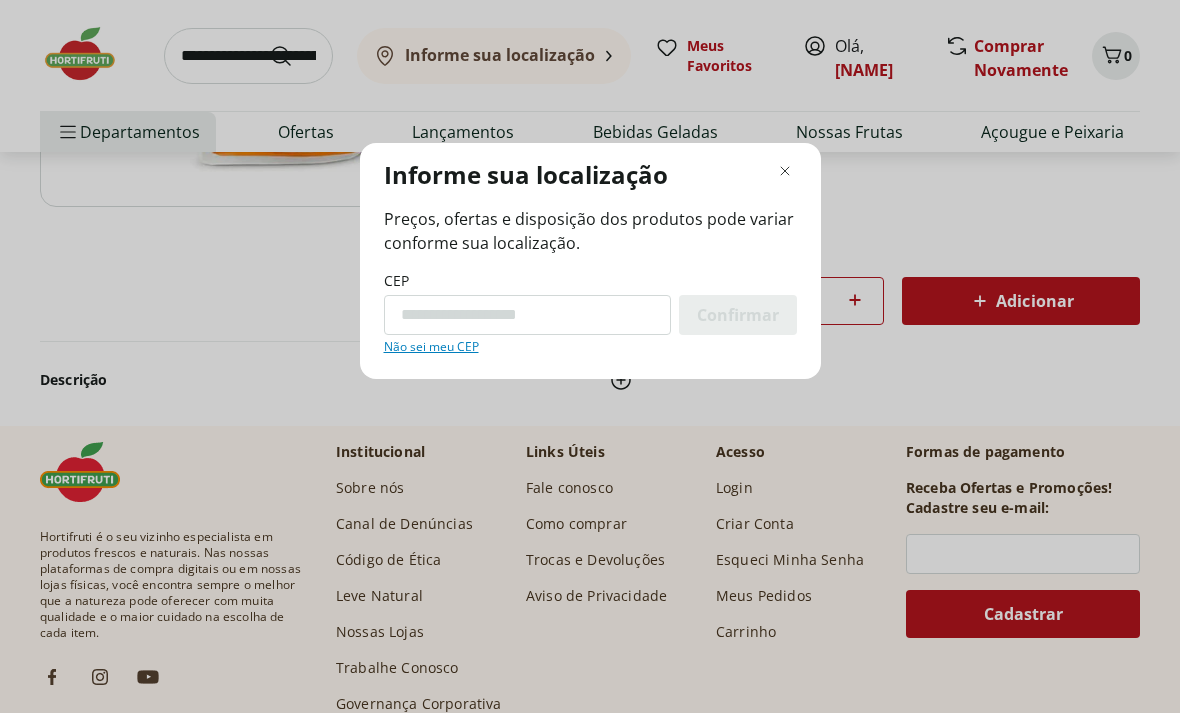 scroll, scrollTop: 376, scrollLeft: 0, axis: vertical 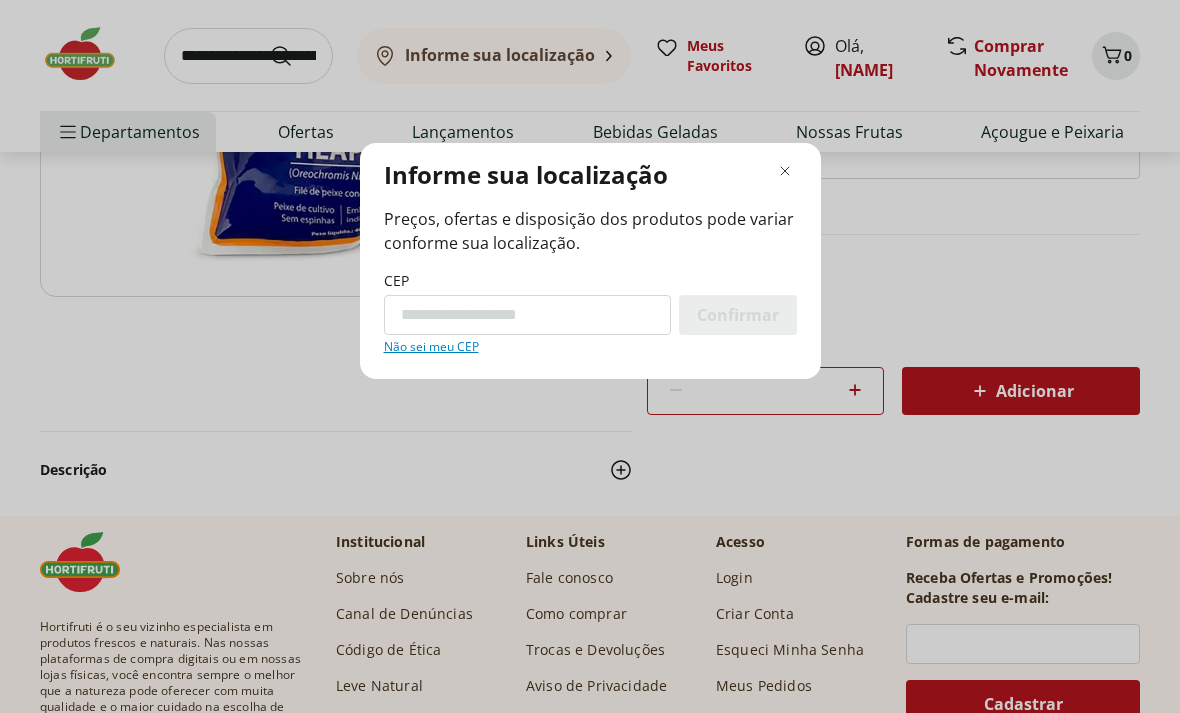 click on "CEP" at bounding box center [527, 315] 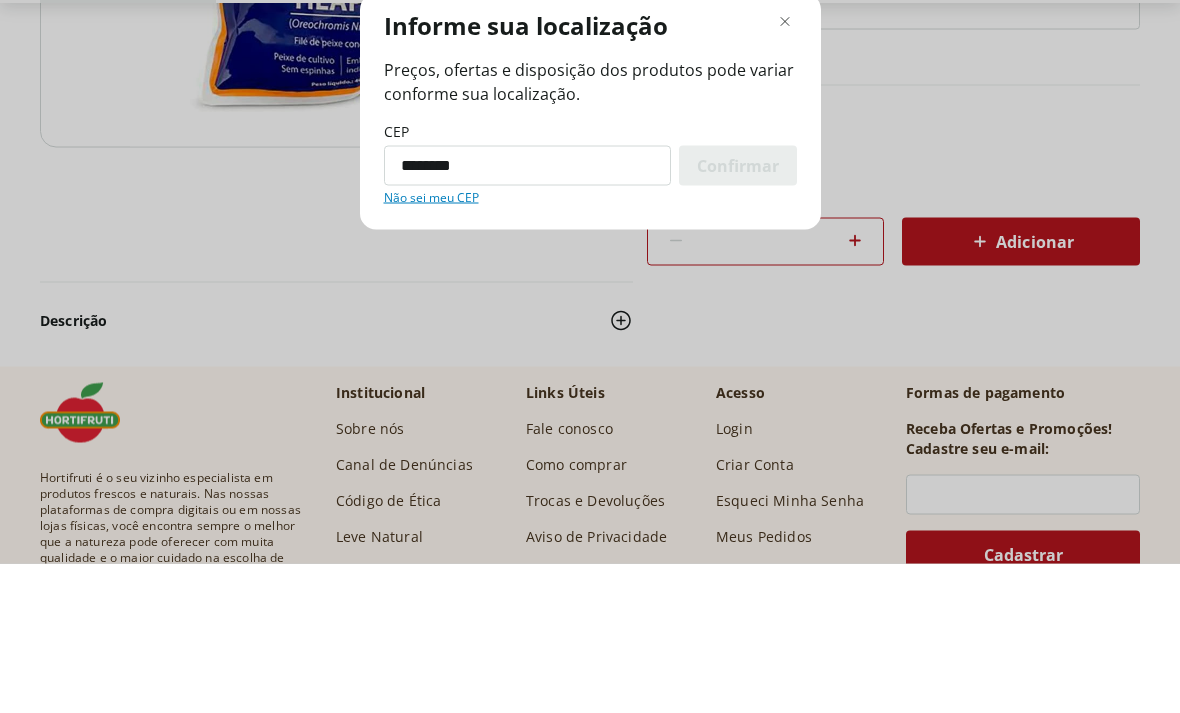 click on "Confirmar" at bounding box center (738, 315) 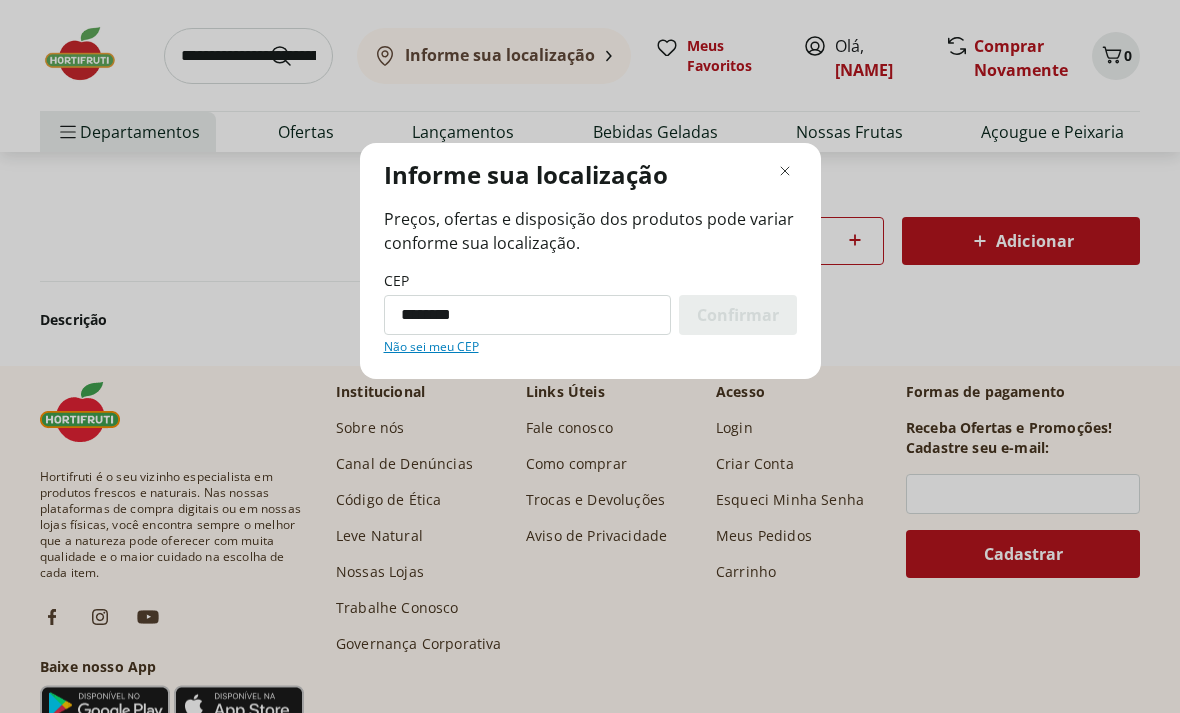 click on "********" at bounding box center [527, 315] 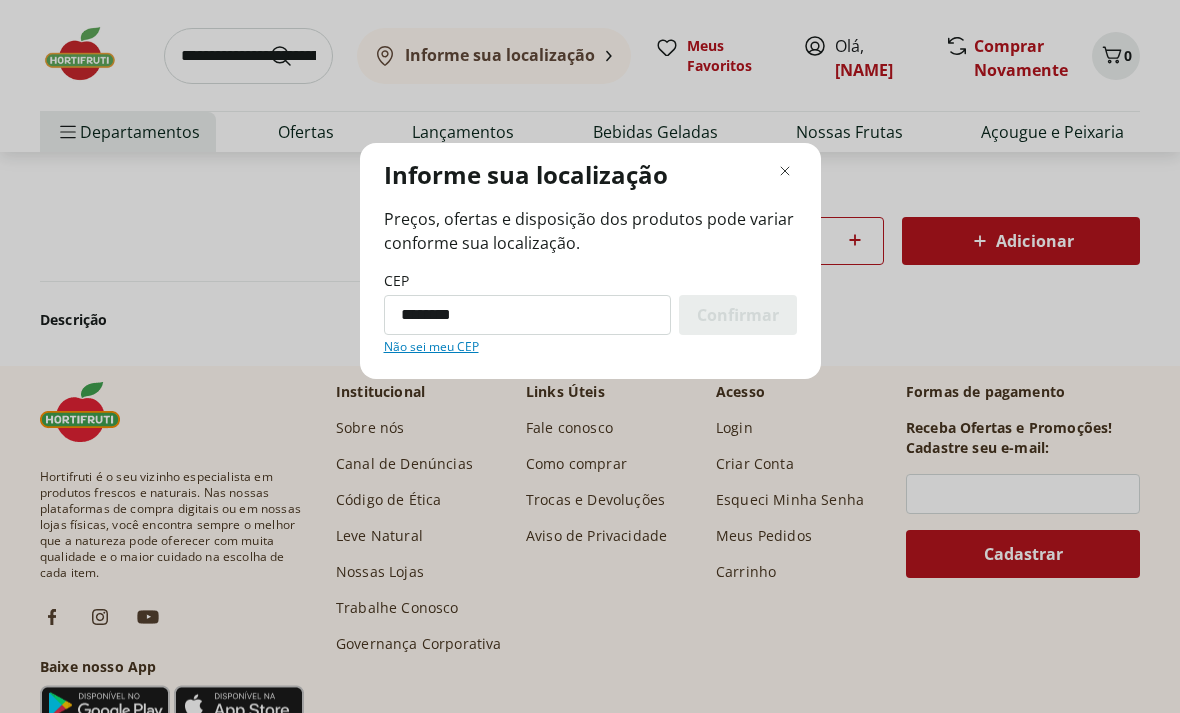 scroll, scrollTop: 525, scrollLeft: 0, axis: vertical 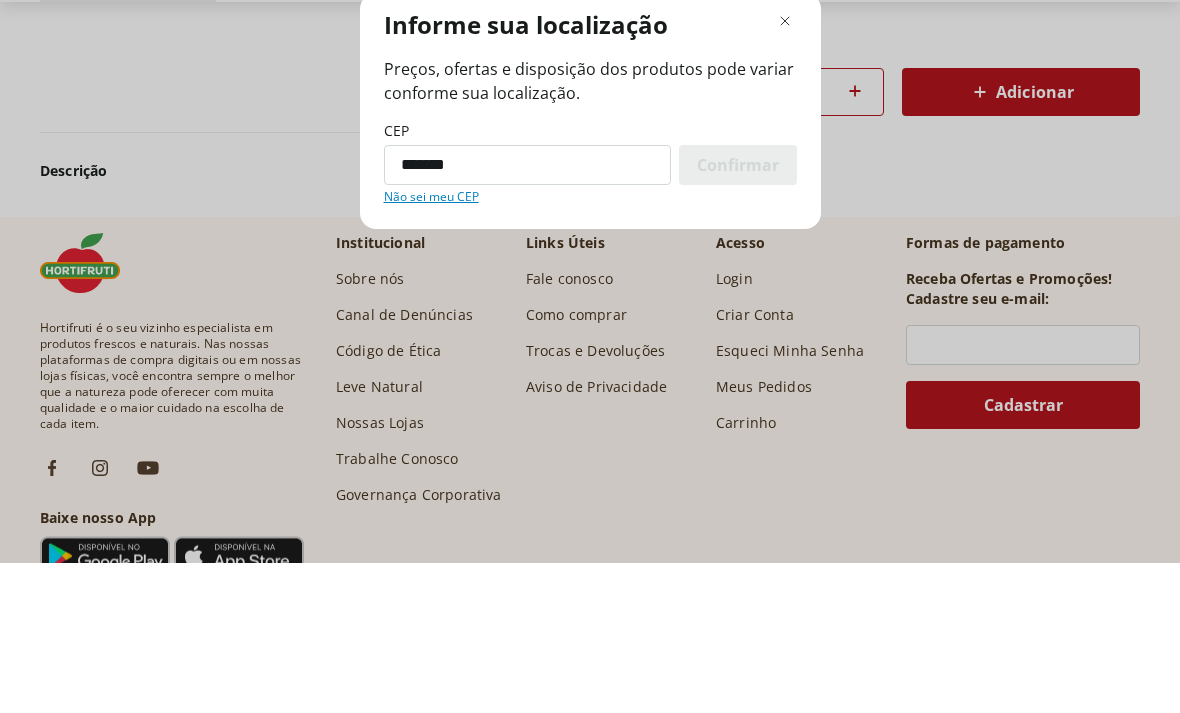 click on "*******" at bounding box center (527, 315) 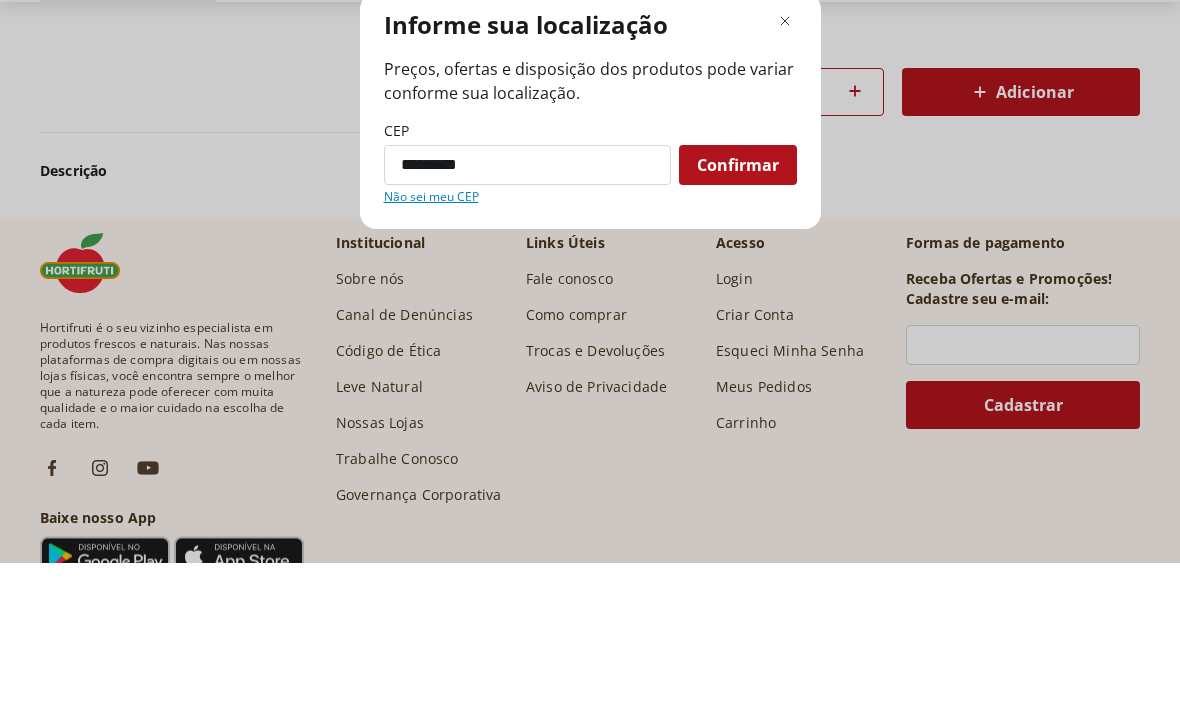 type on "*********" 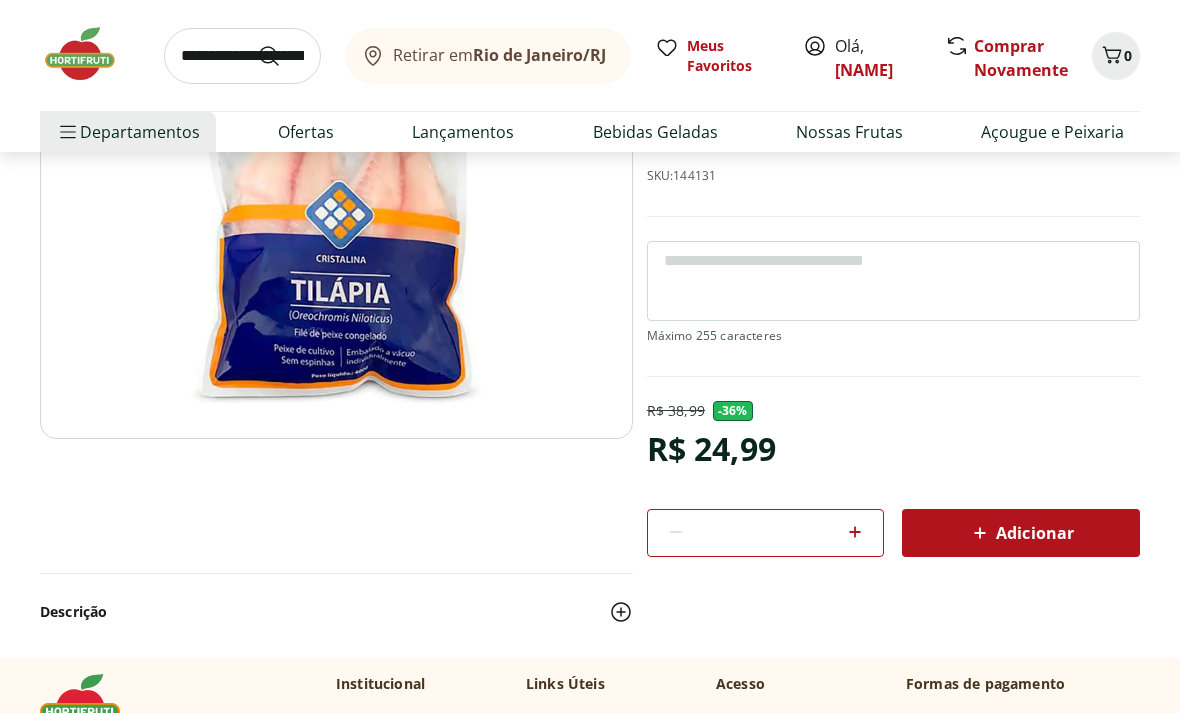 scroll, scrollTop: 229, scrollLeft: 0, axis: vertical 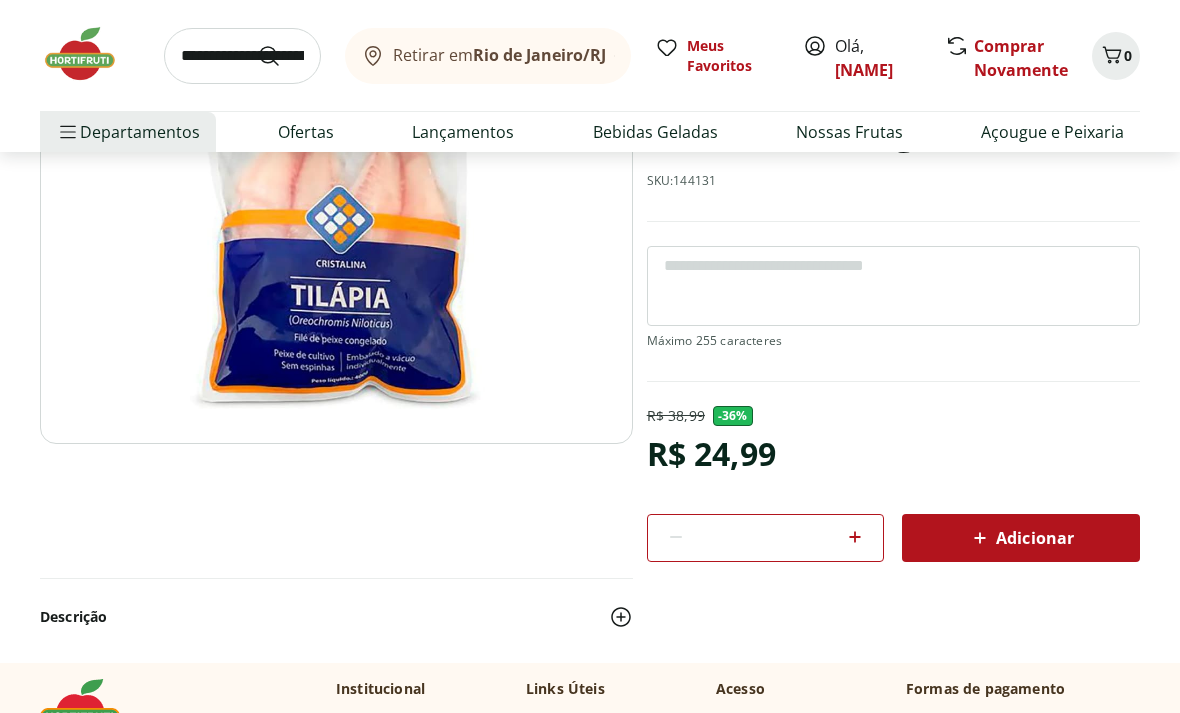 click on "Adicionar" at bounding box center [1021, 538] 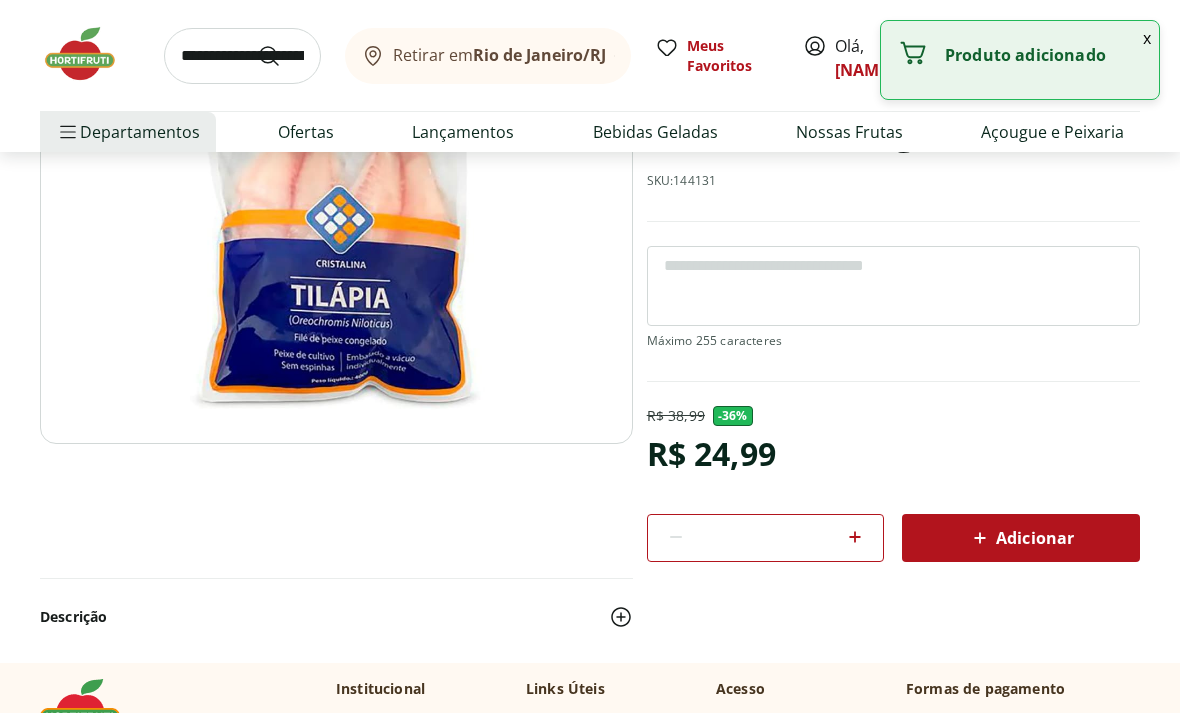 scroll, scrollTop: 0, scrollLeft: 0, axis: both 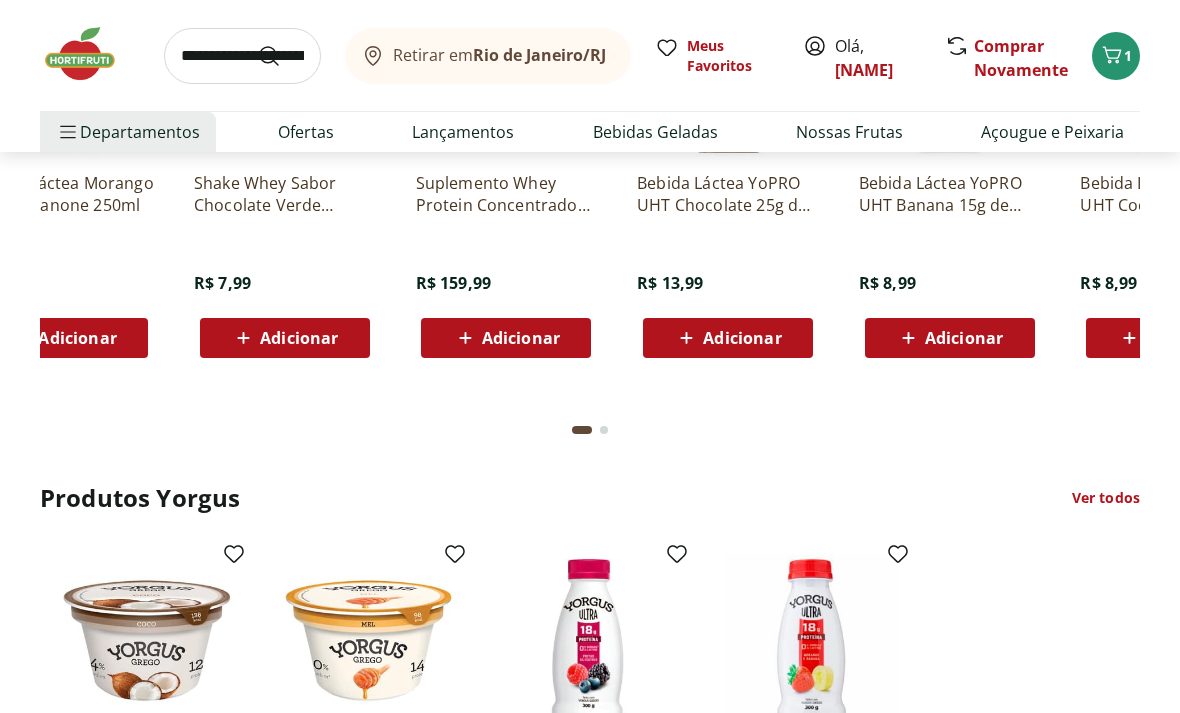 click on "Hortifruti Hortifruti Ver tudo do departamento Cogumelos Frutas Legumes Ovos Temperos Frescos Verduras" at bounding box center [166, 212] 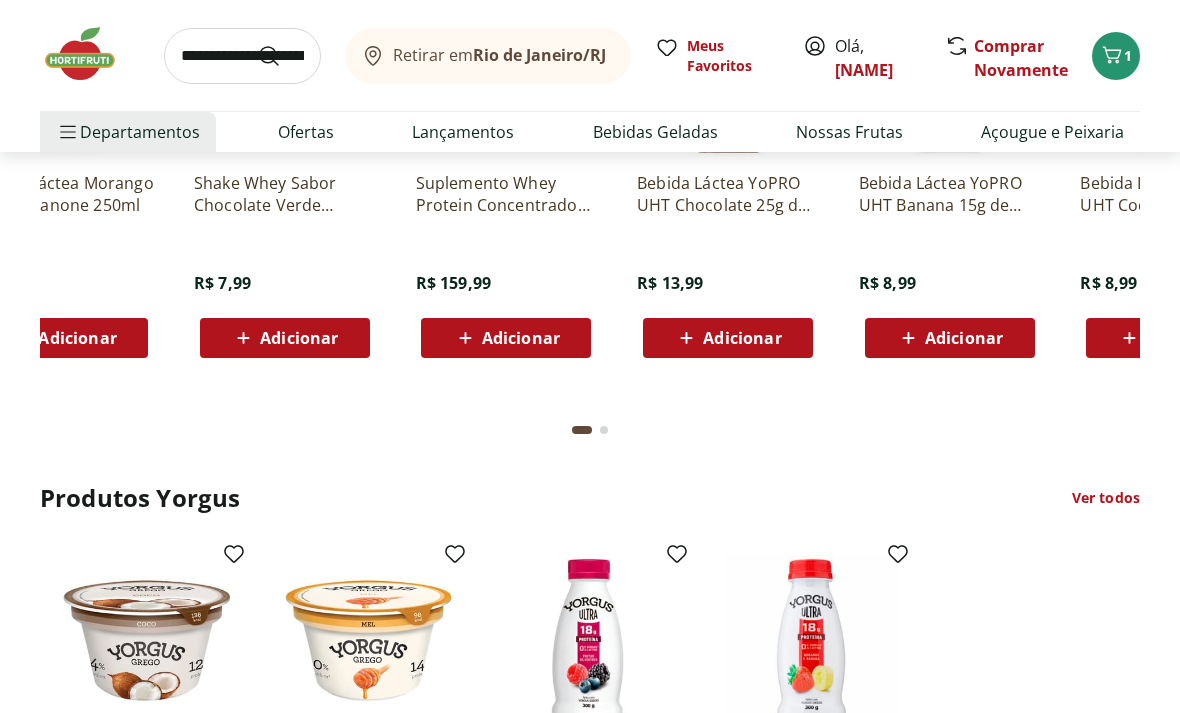 click on "Hortifruti" at bounding box center (107, 212) 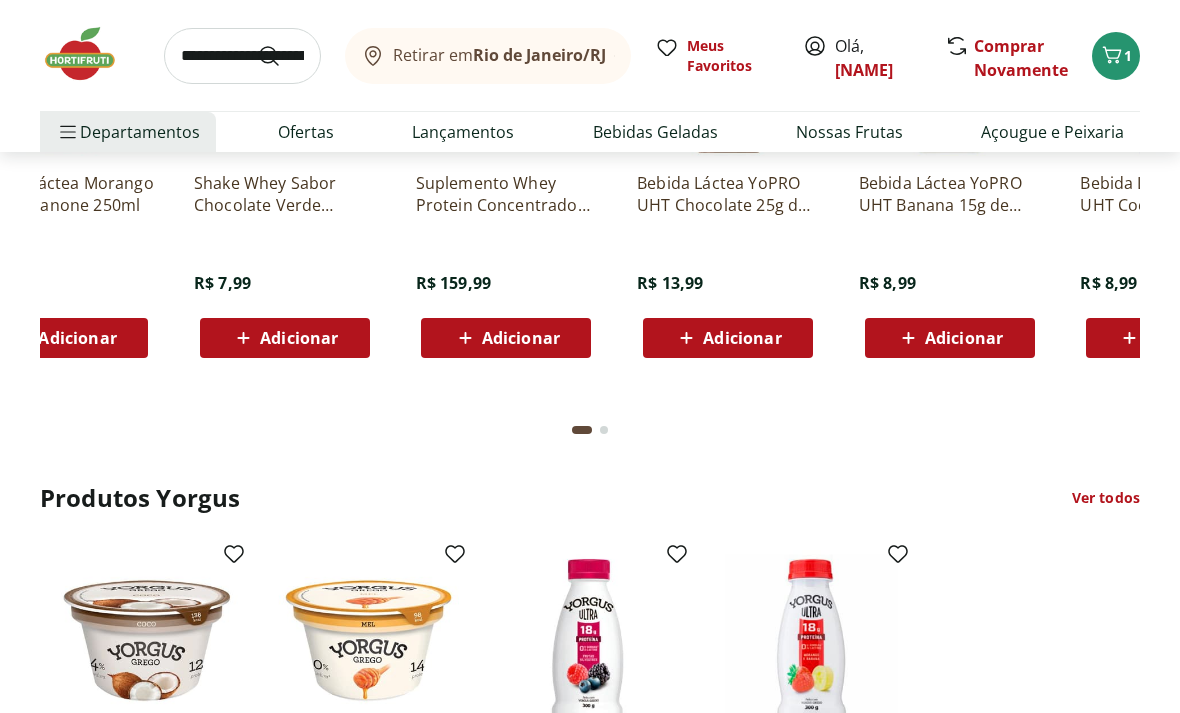 scroll, scrollTop: 0, scrollLeft: 0, axis: both 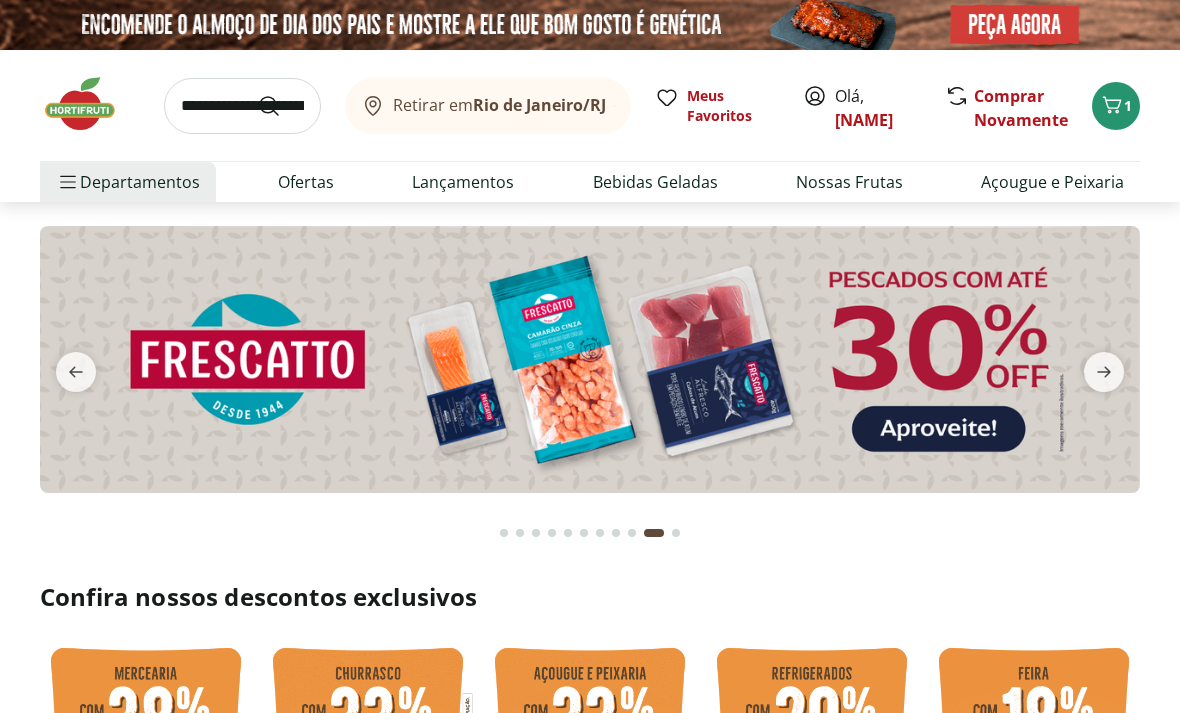 select on "**********" 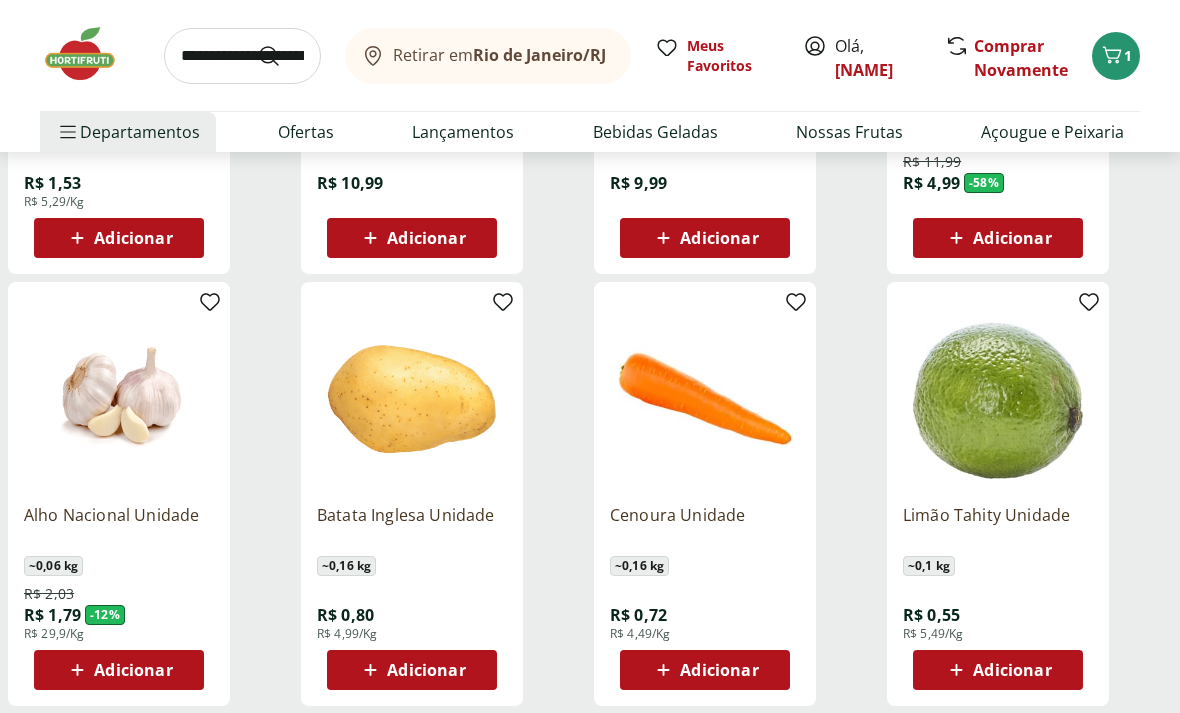 scroll, scrollTop: 1080, scrollLeft: 0, axis: vertical 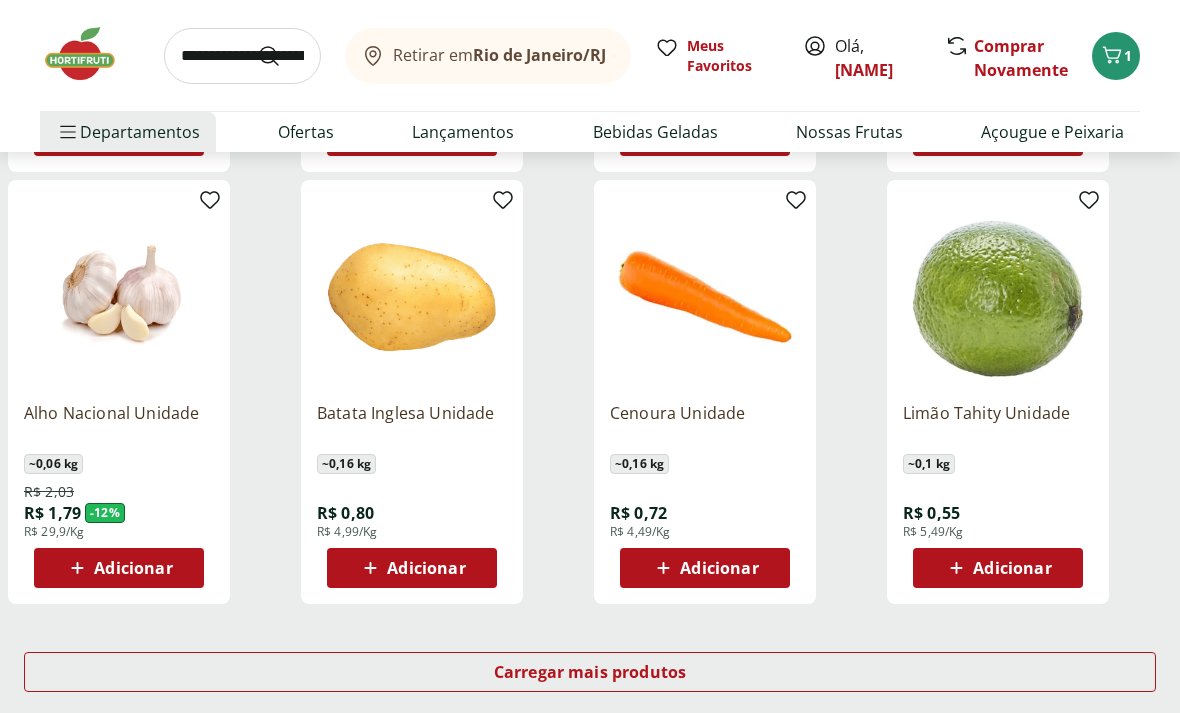 click on "Carregar mais produtos" at bounding box center (590, 672) 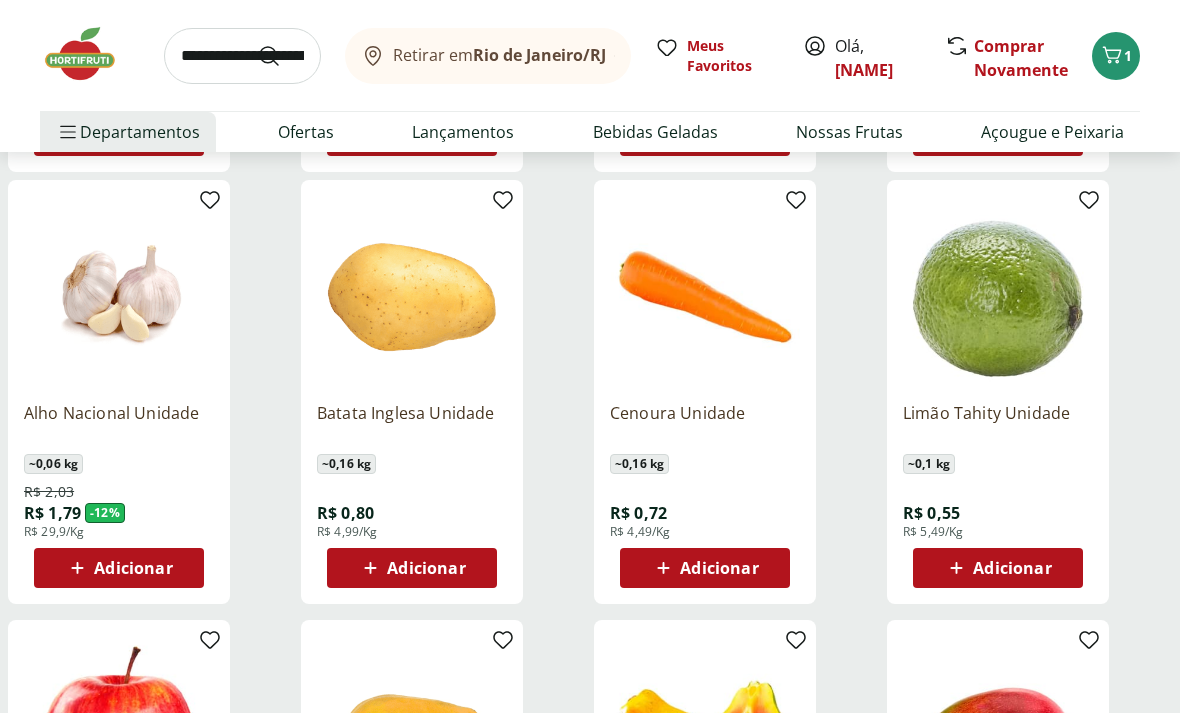 scroll, scrollTop: 1250, scrollLeft: 0, axis: vertical 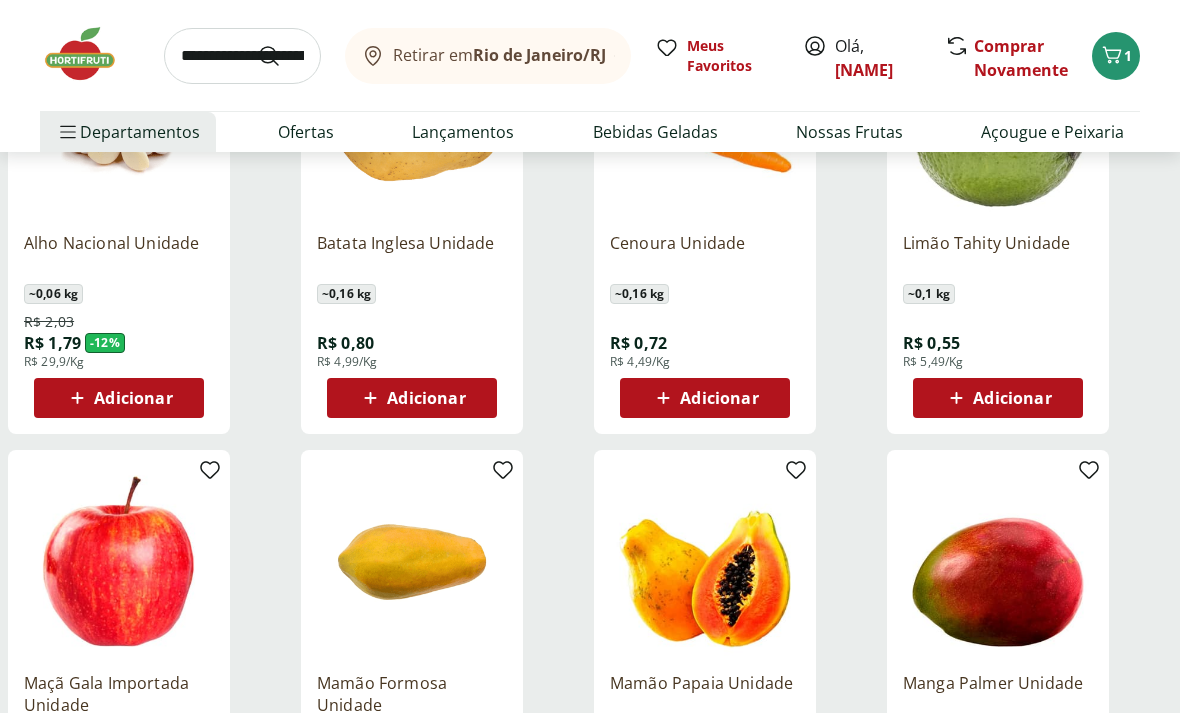 click on "Adicionar" at bounding box center (133, 398) 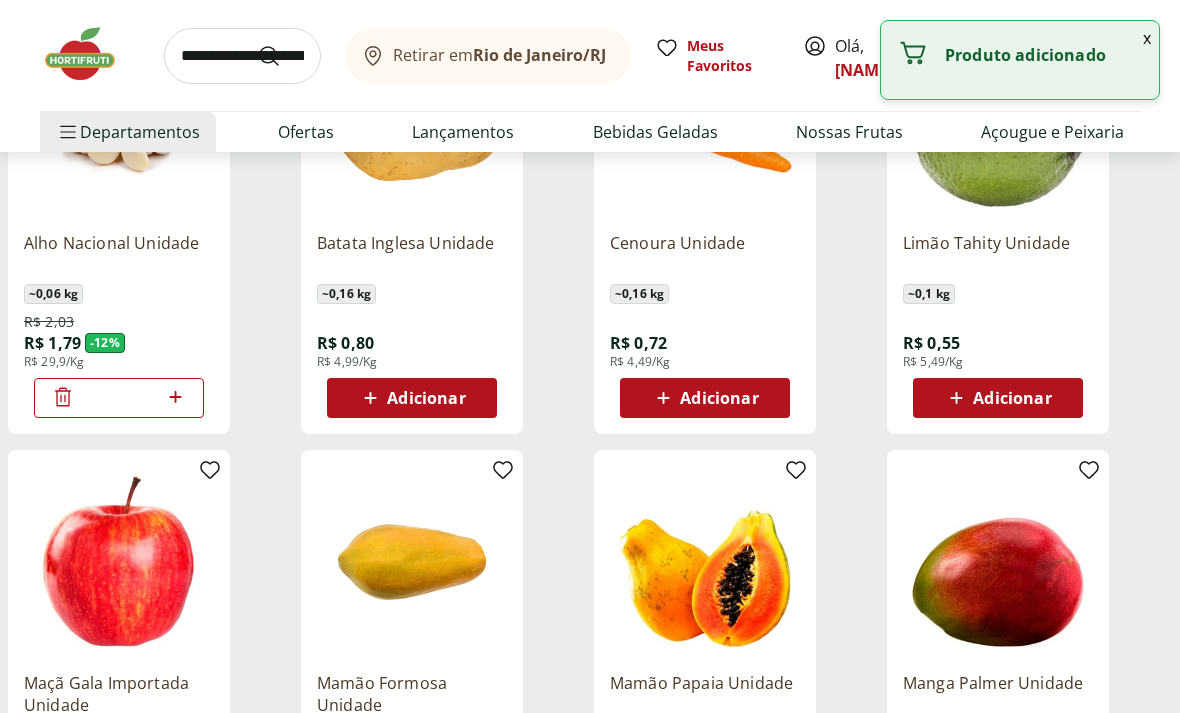 click 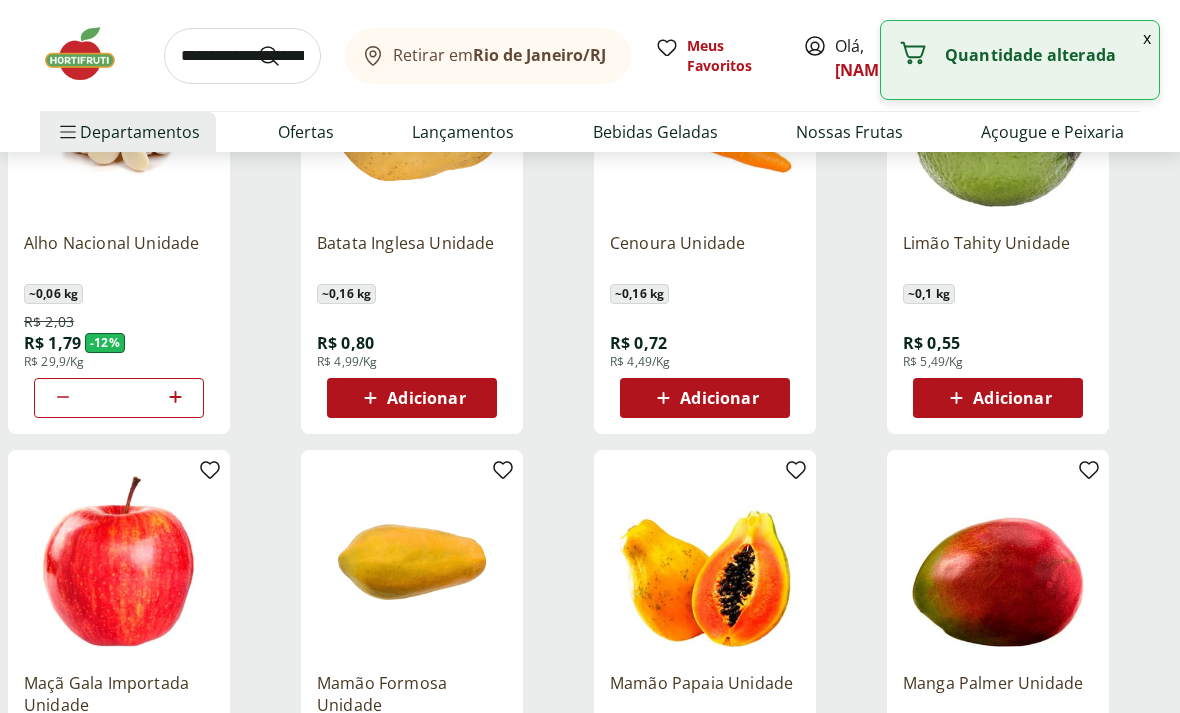 click 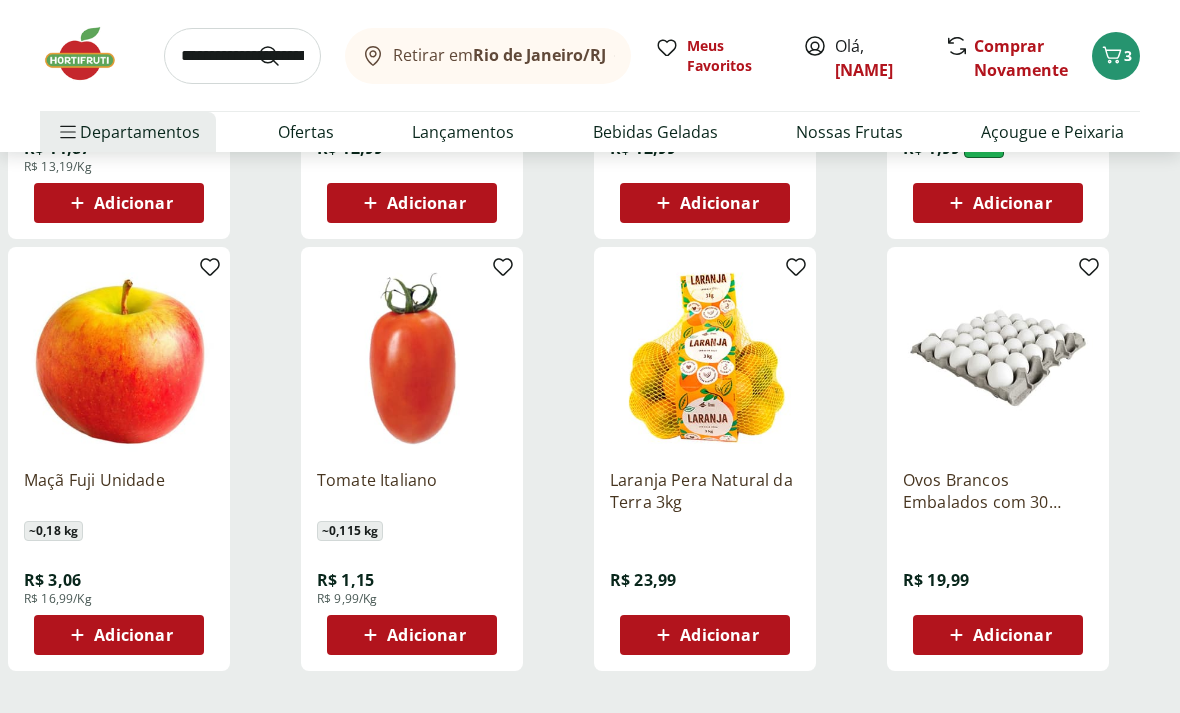 scroll, scrollTop: 2432, scrollLeft: 0, axis: vertical 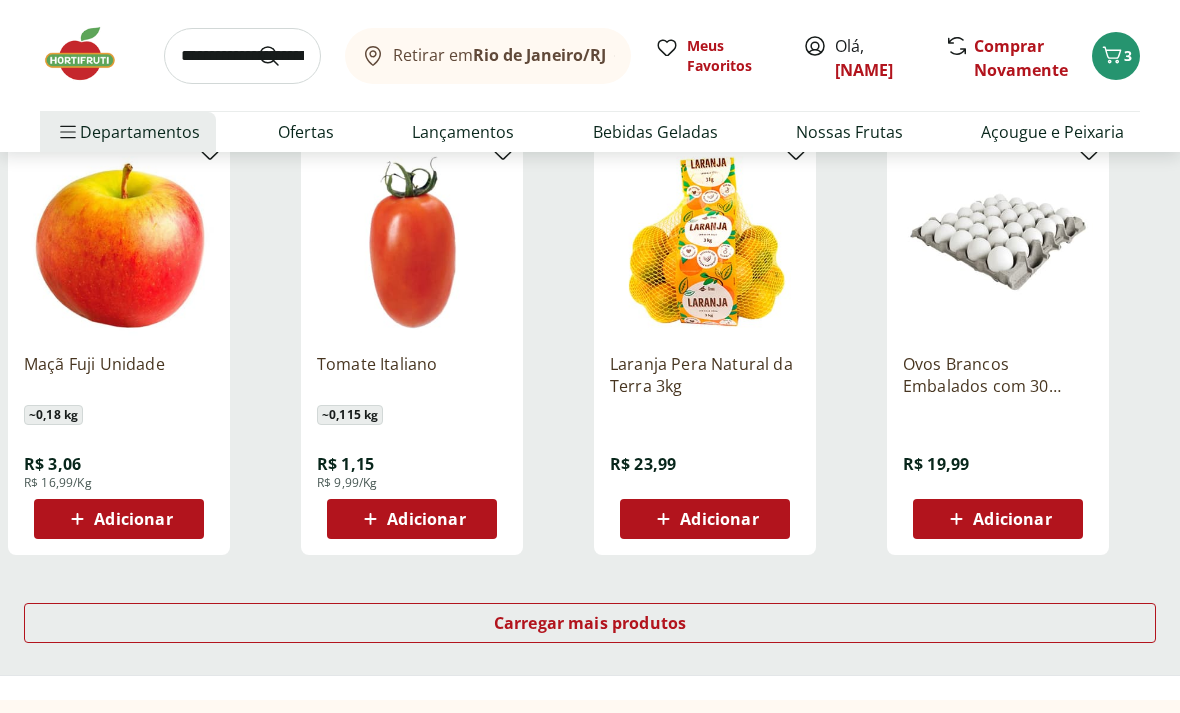 click on "Carregar mais produtos" at bounding box center (590, 624) 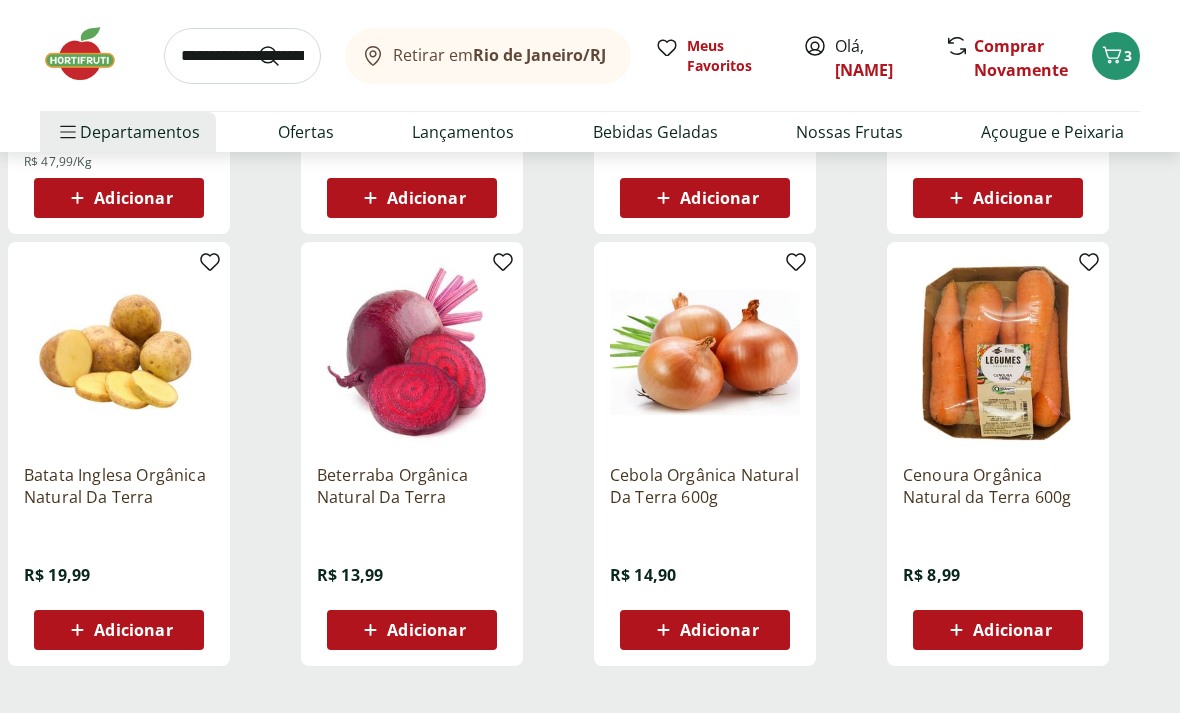scroll, scrollTop: 3635, scrollLeft: 0, axis: vertical 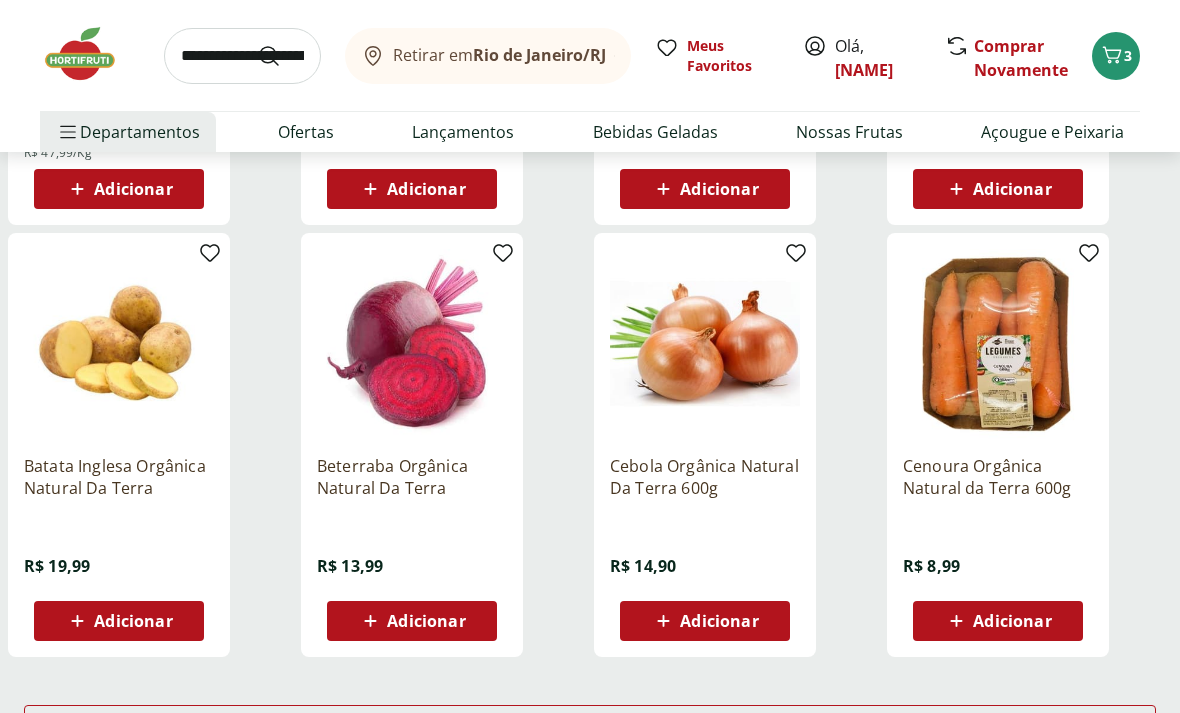 click on "Adicionar" at bounding box center (412, 621) 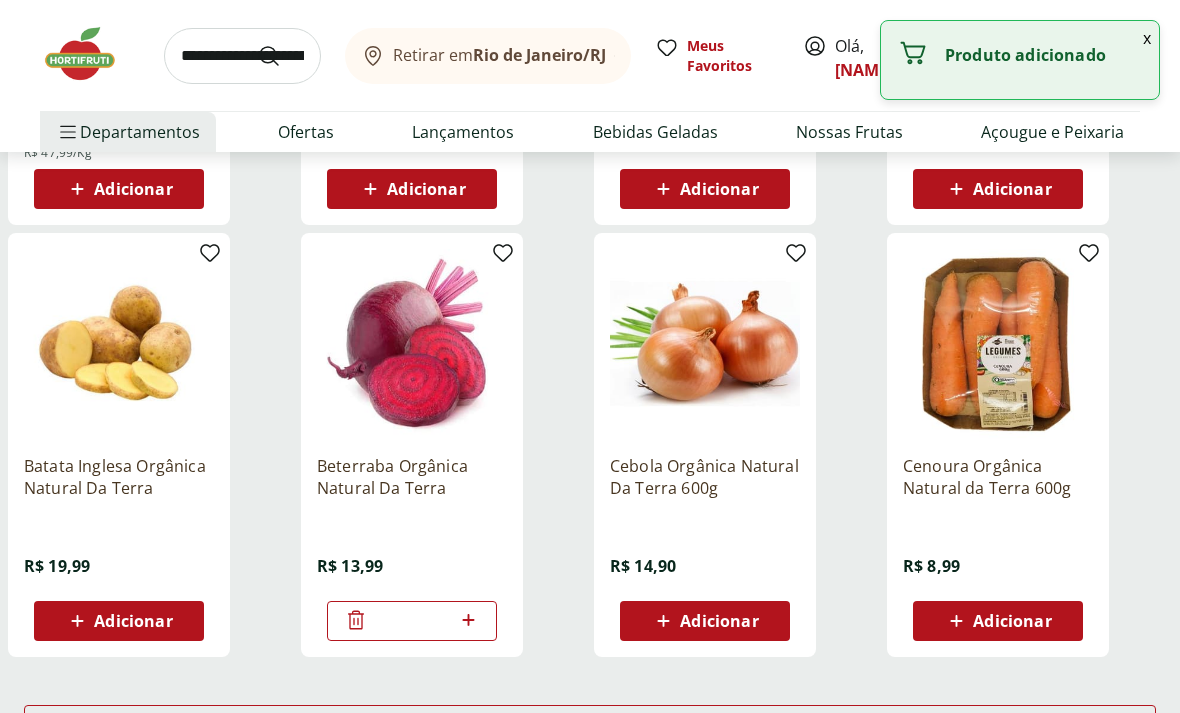 click 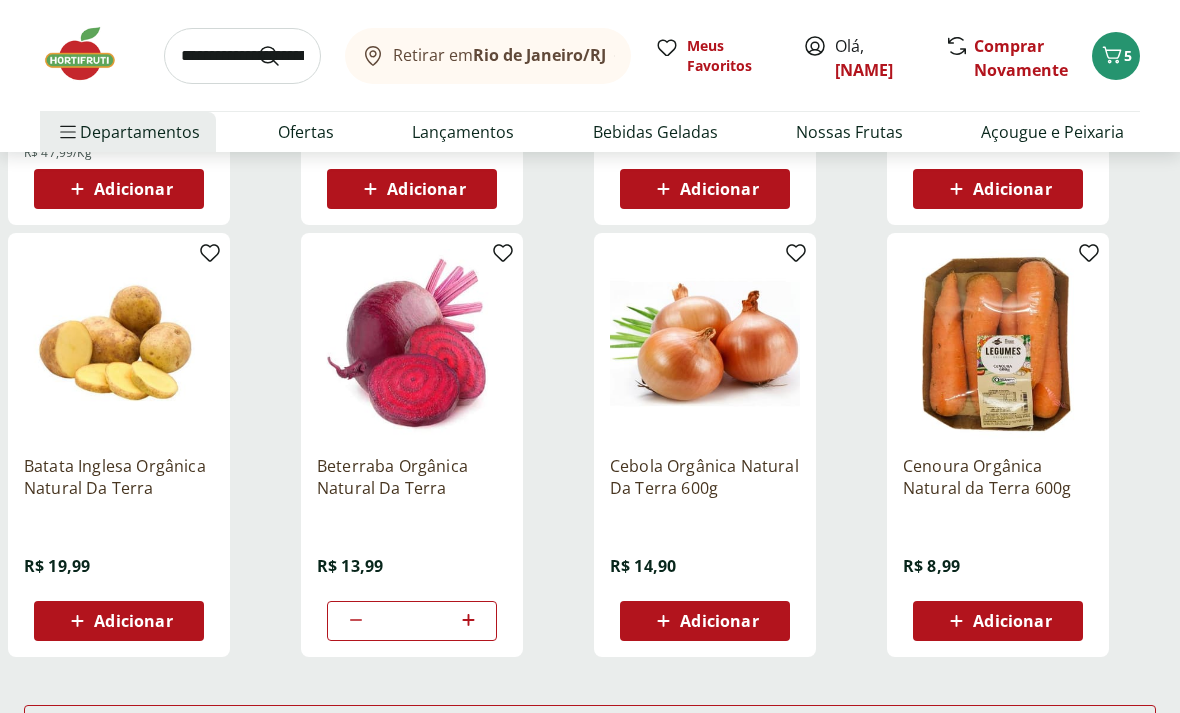 click on "Adicionar" at bounding box center [1012, 621] 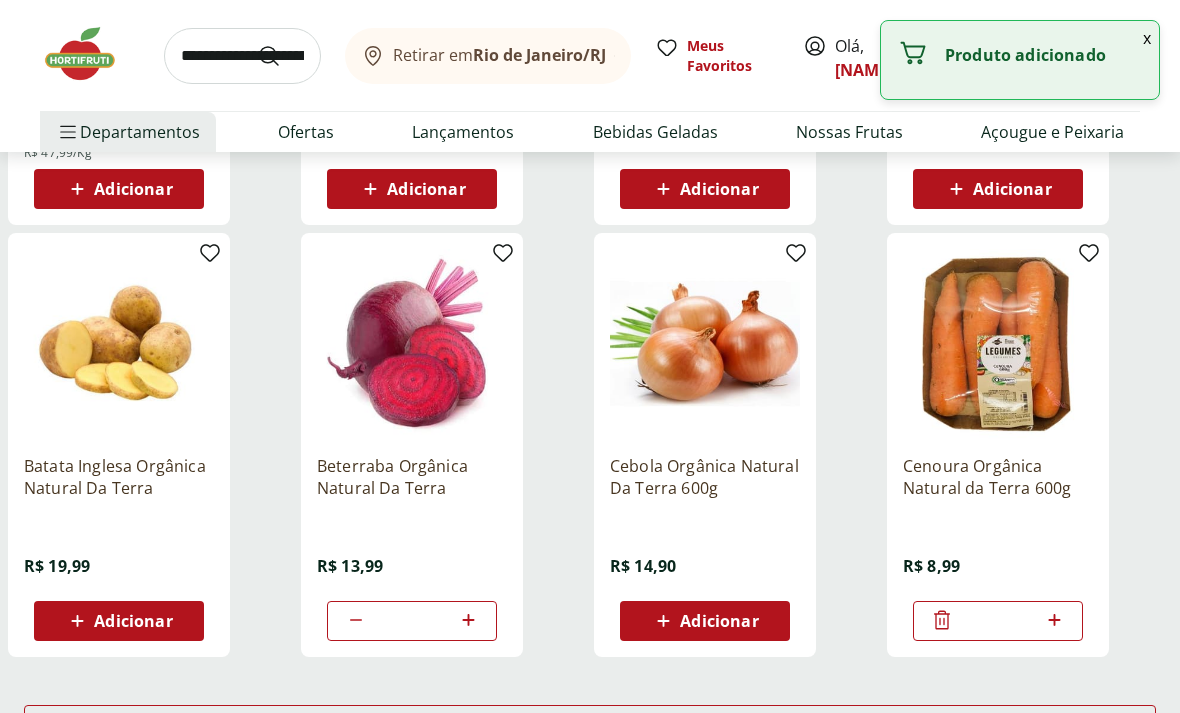 click 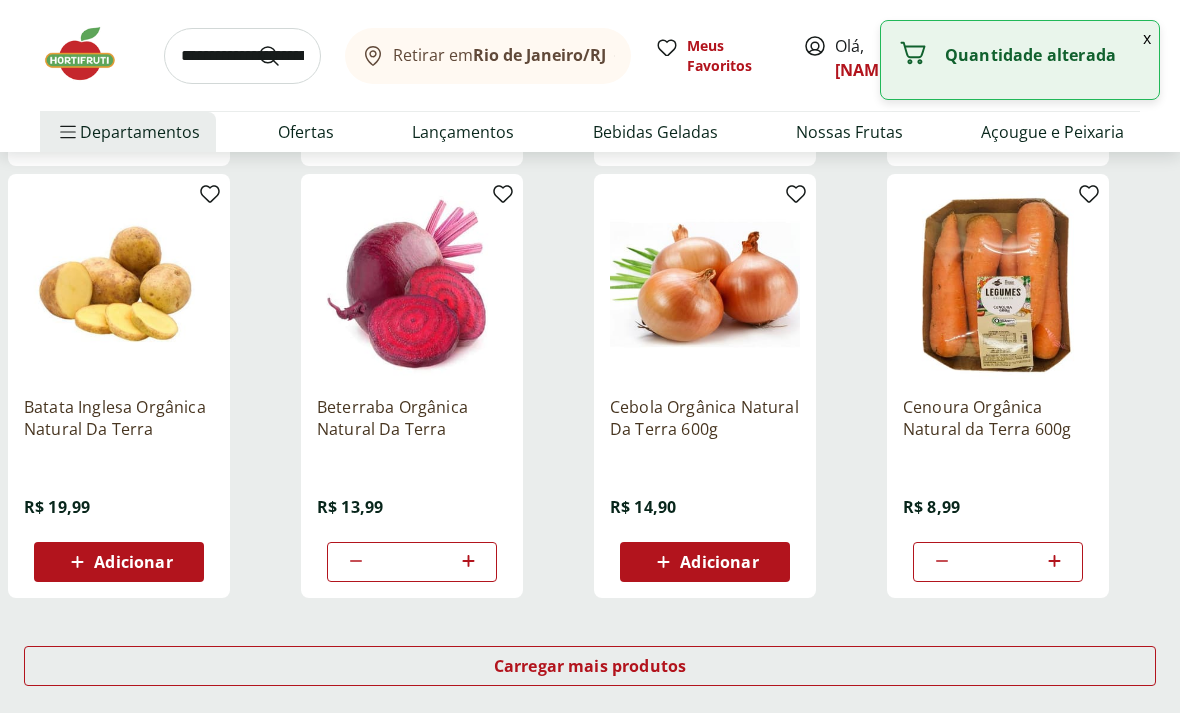 scroll, scrollTop: 3697, scrollLeft: 0, axis: vertical 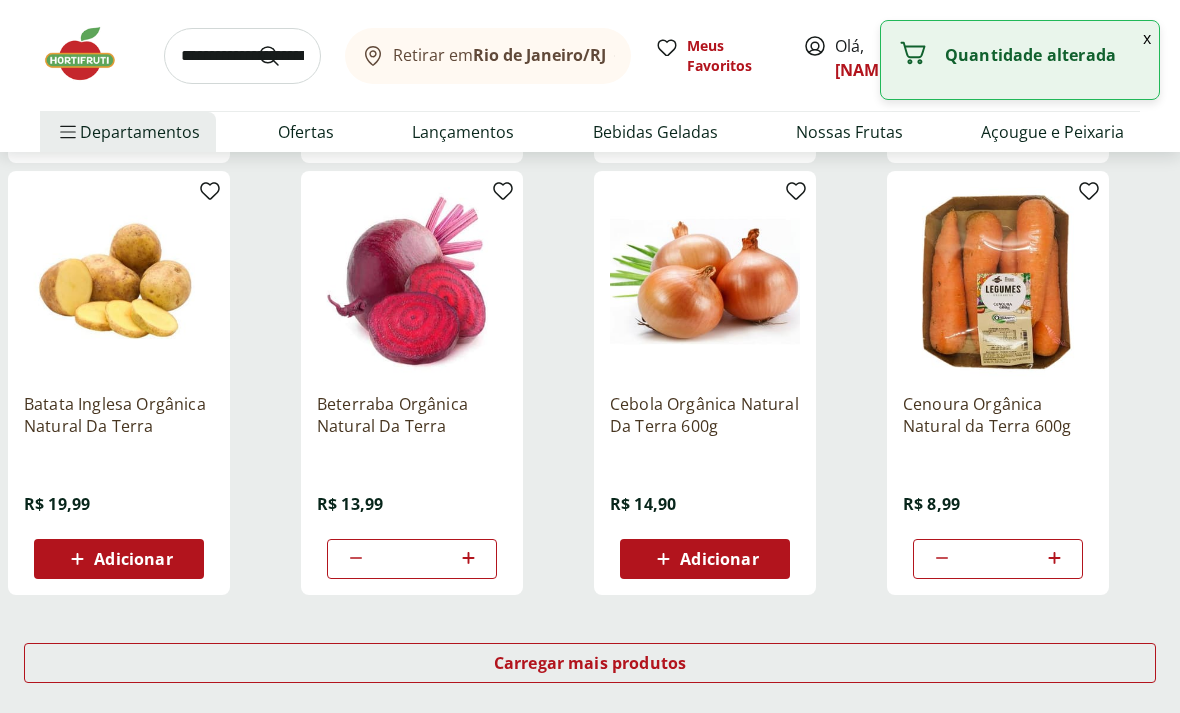 click on "*" at bounding box center [998, 559] 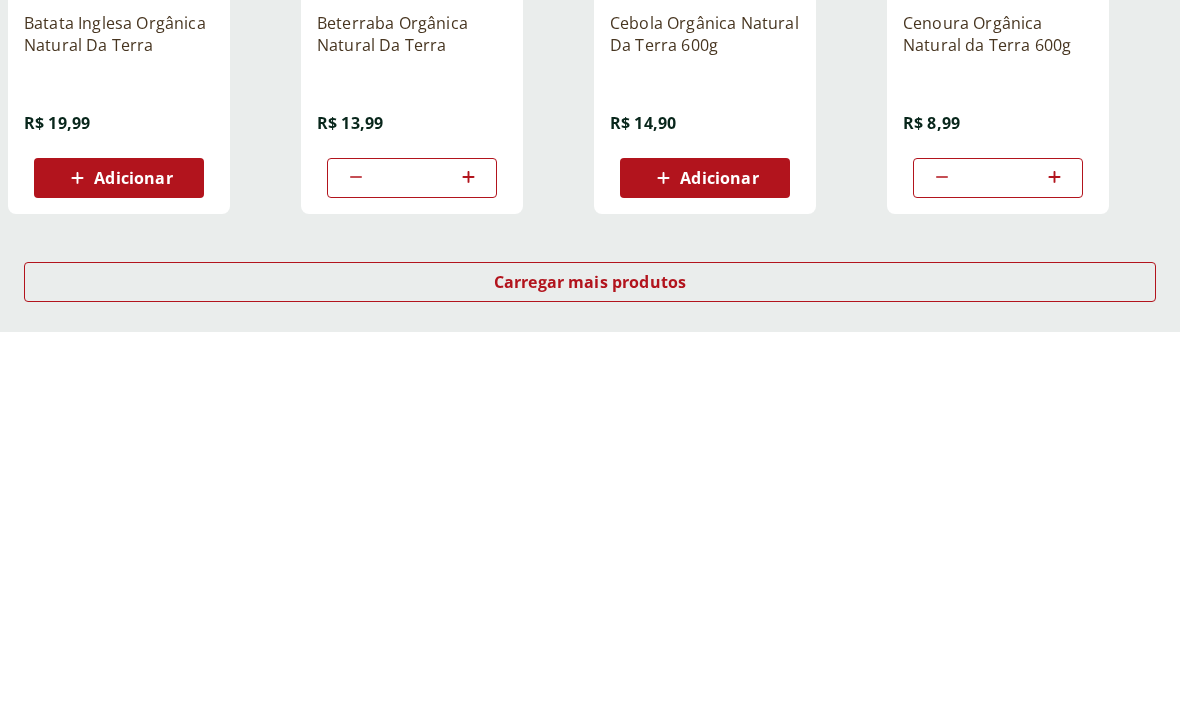 click on "Cenoura Orgânica Natural da Terra 600g R$ 8,99 *" at bounding box center (998, 478) 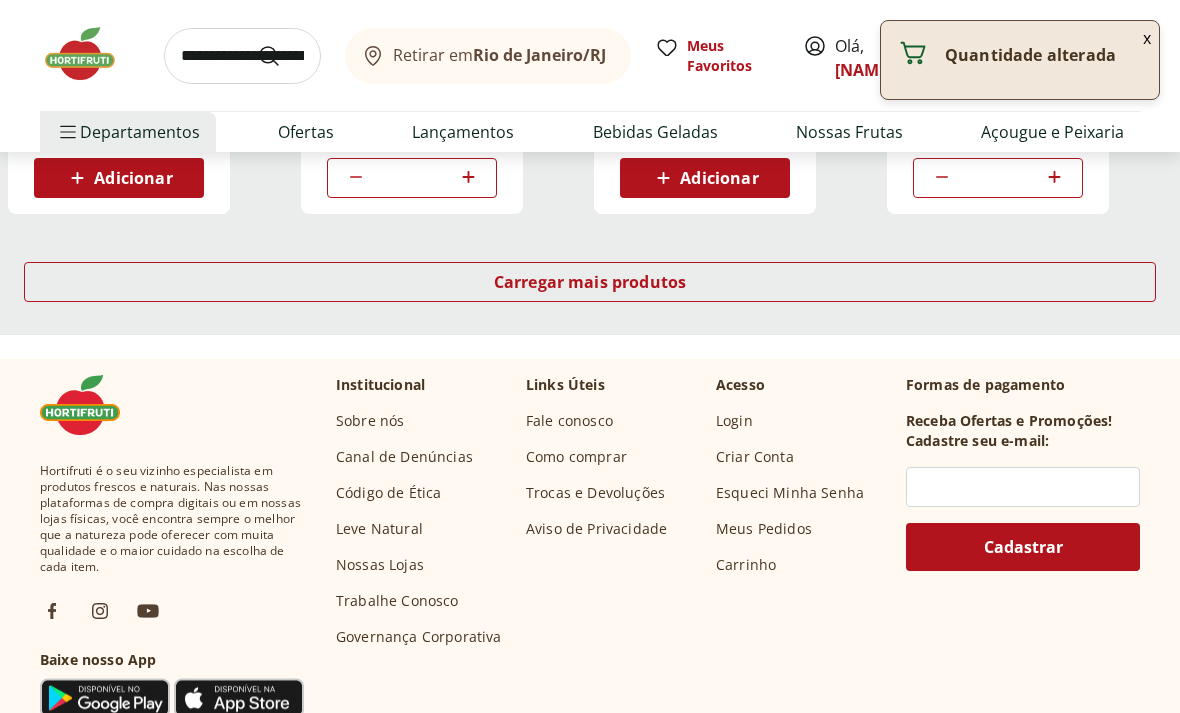 click 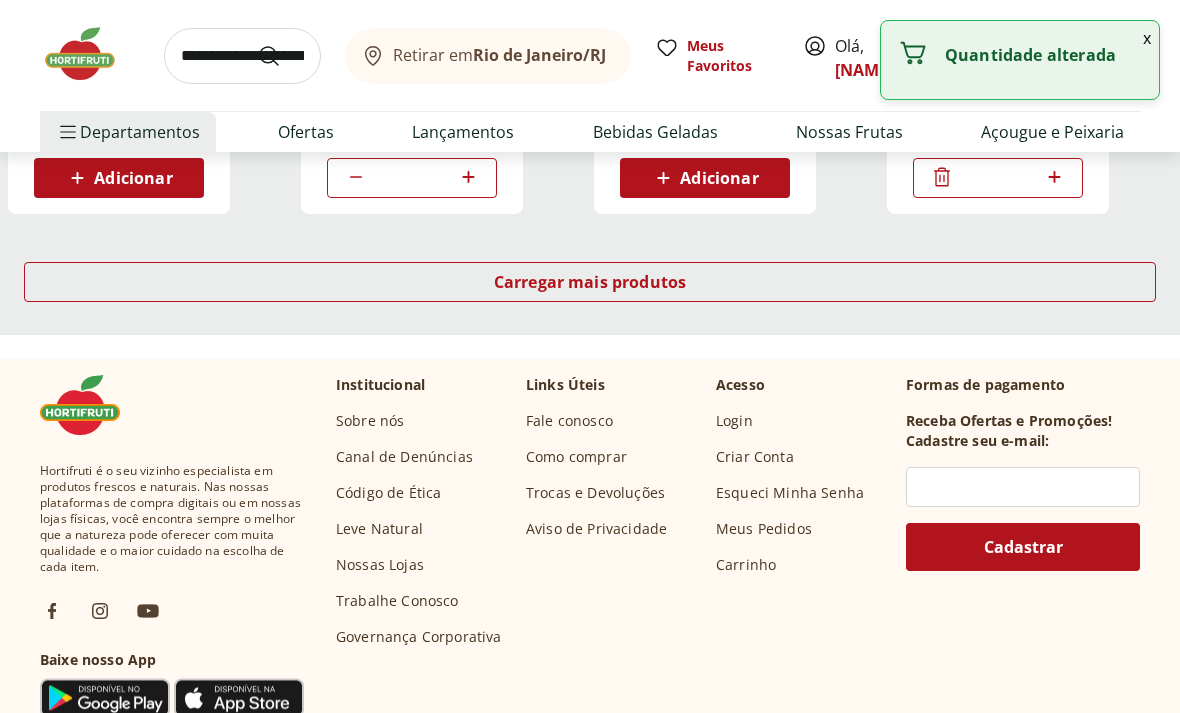 click on "Carregar mais produtos" at bounding box center (590, 282) 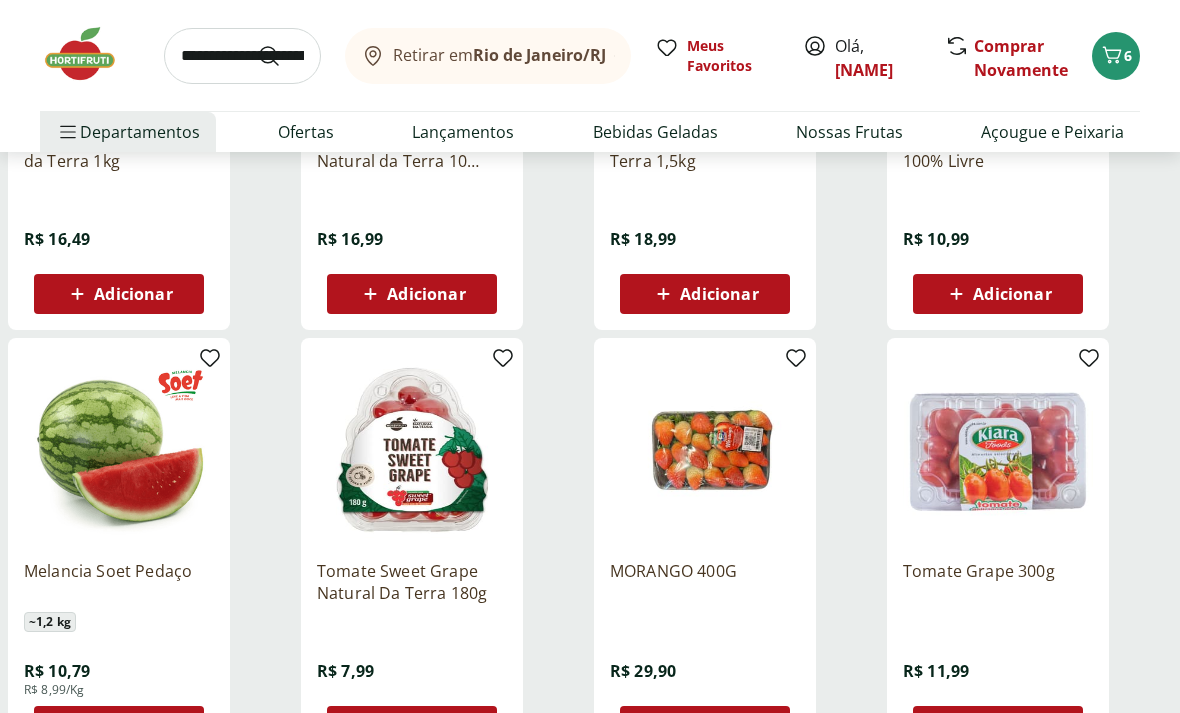 scroll, scrollTop: 5069, scrollLeft: 0, axis: vertical 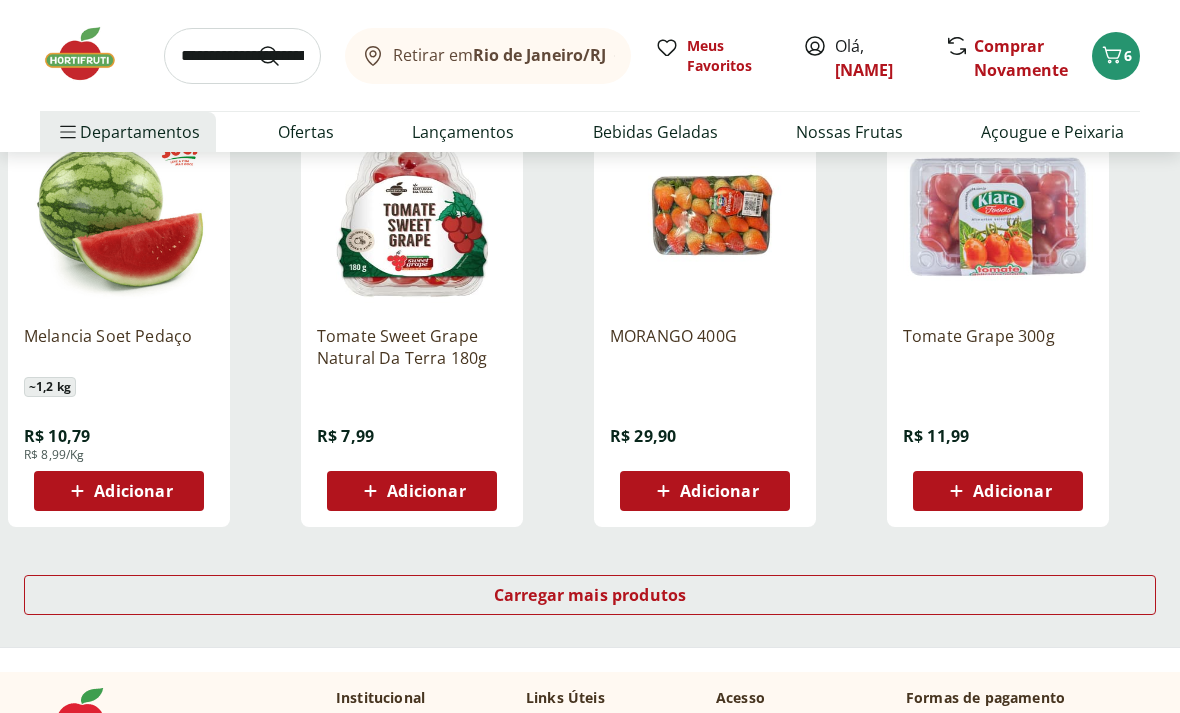 click 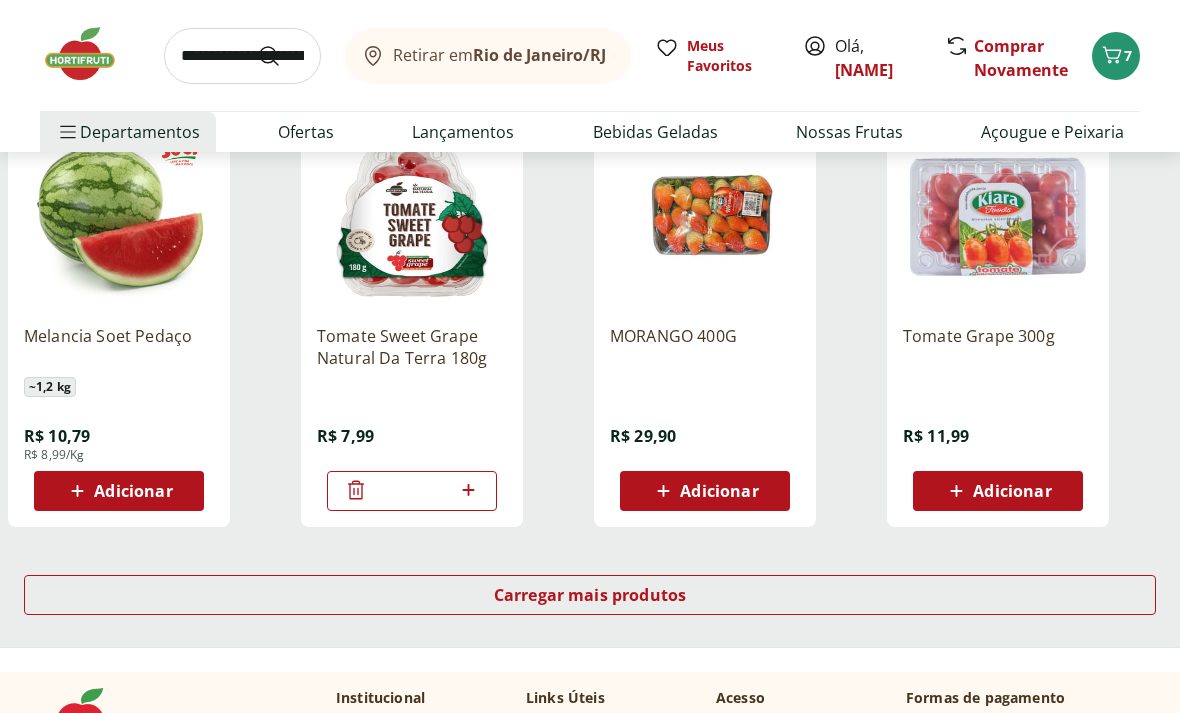 click on "Carregar mais produtos" at bounding box center (590, 595) 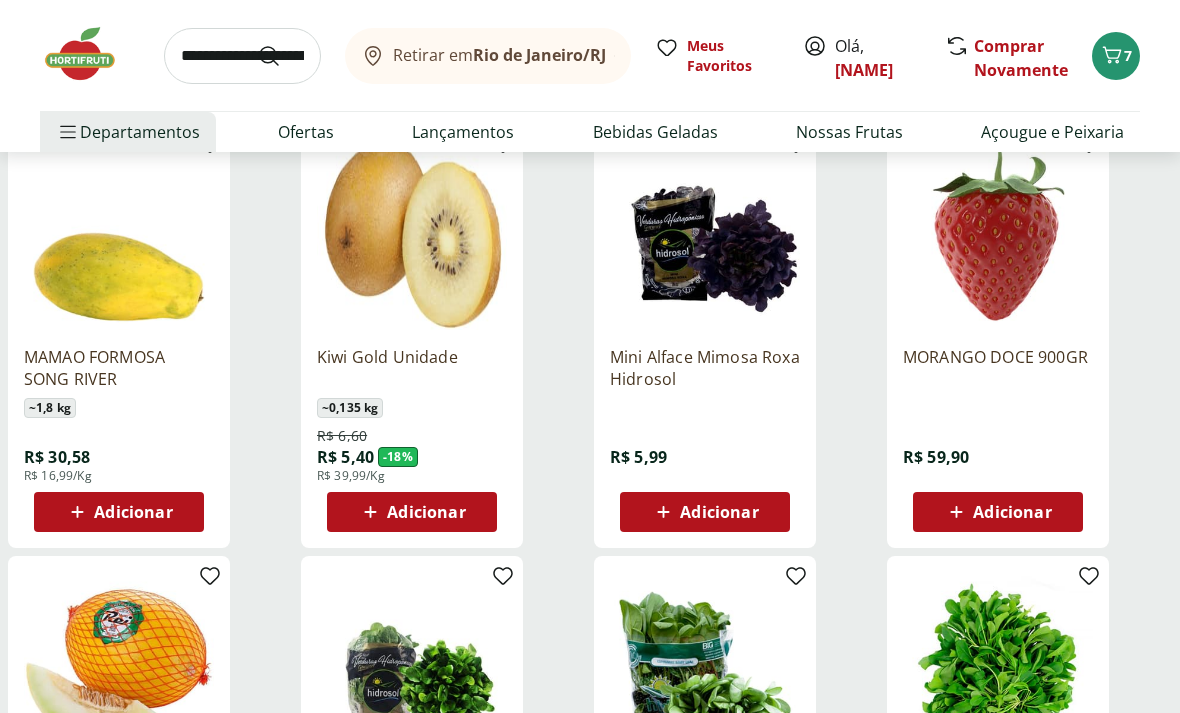 scroll, scrollTop: 5922, scrollLeft: 0, axis: vertical 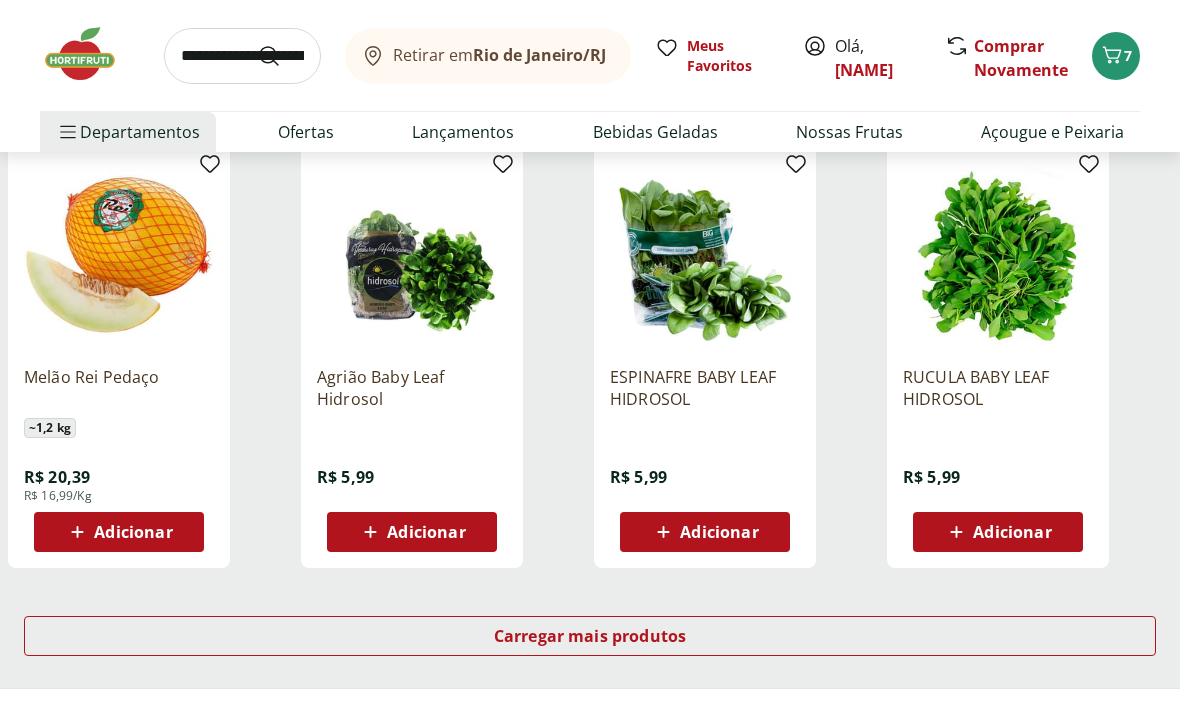 click on "Carregar mais produtos" at bounding box center [590, 636] 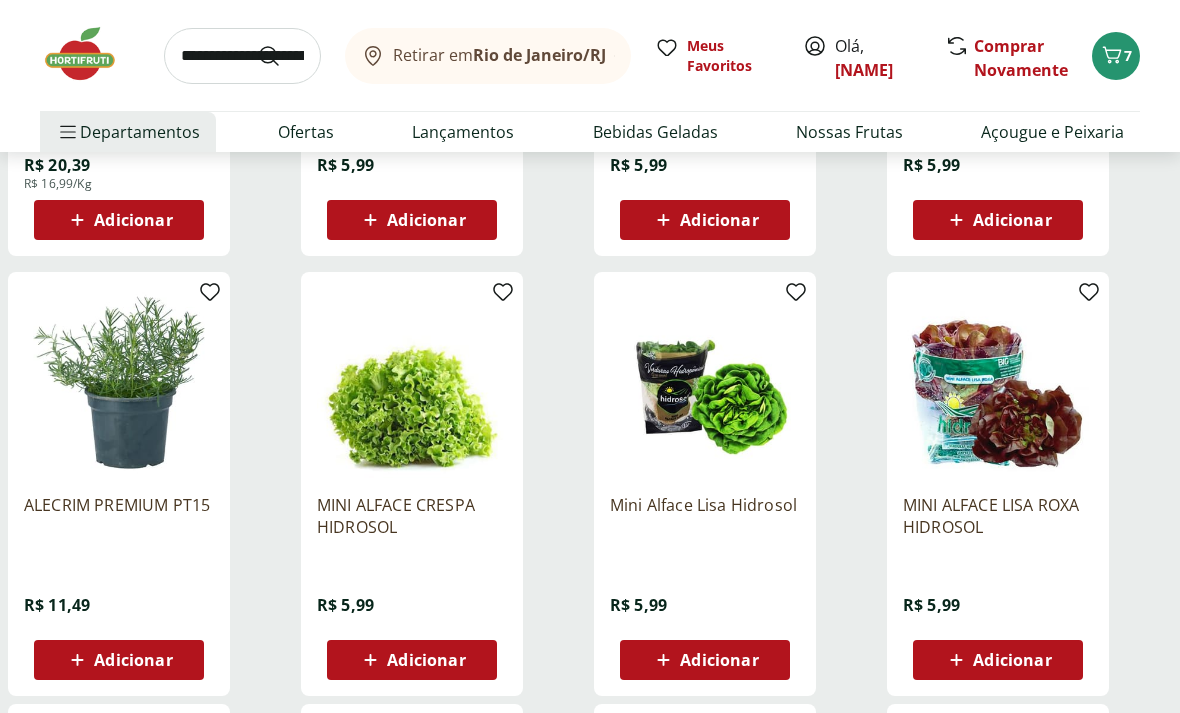 scroll, scrollTop: 6259, scrollLeft: 0, axis: vertical 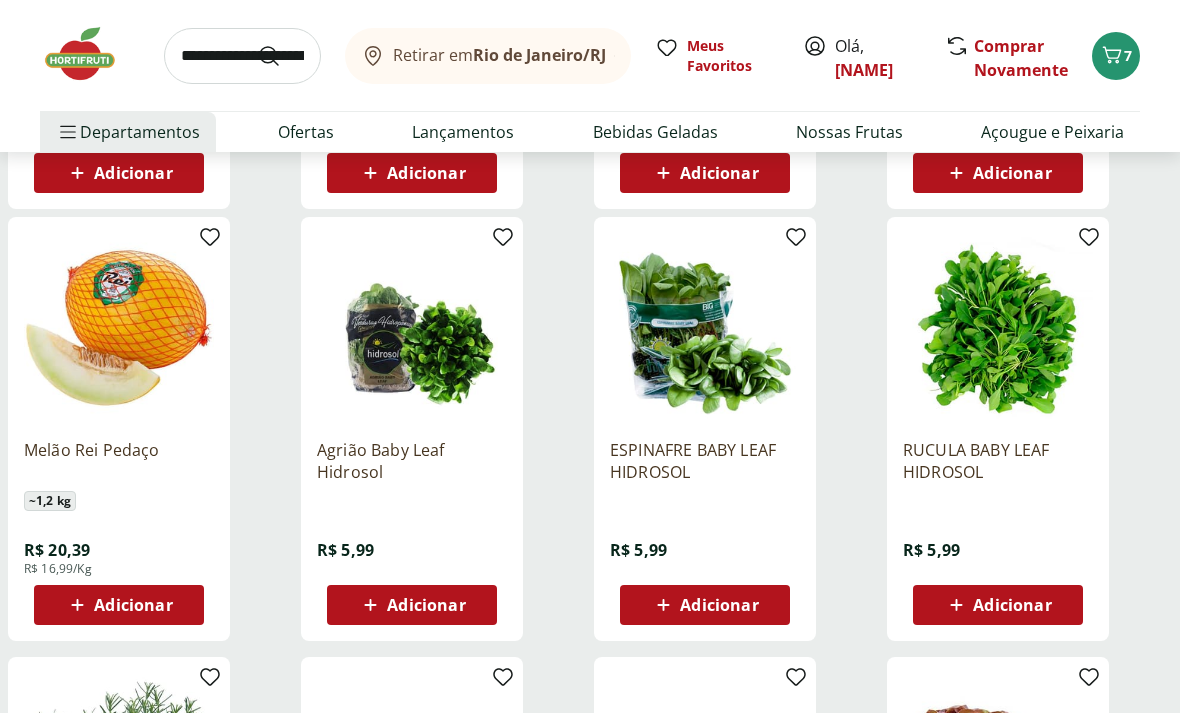 click on "Adicionar" at bounding box center [719, 605] 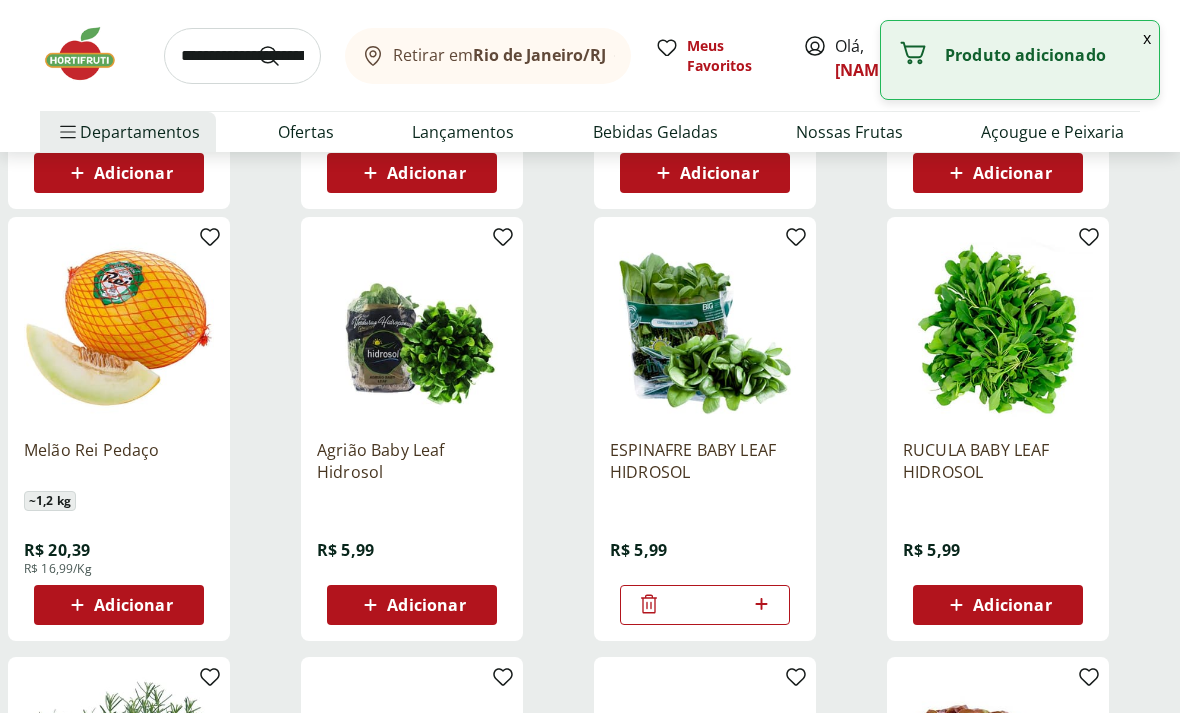 click 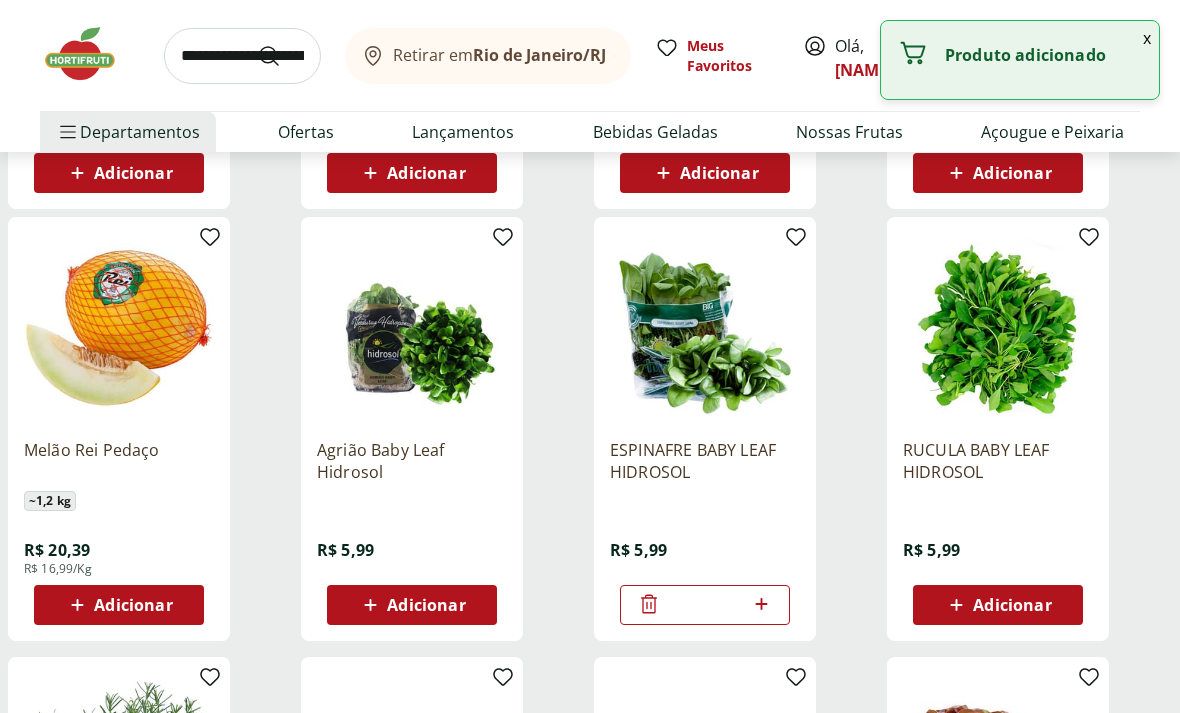 type on "*" 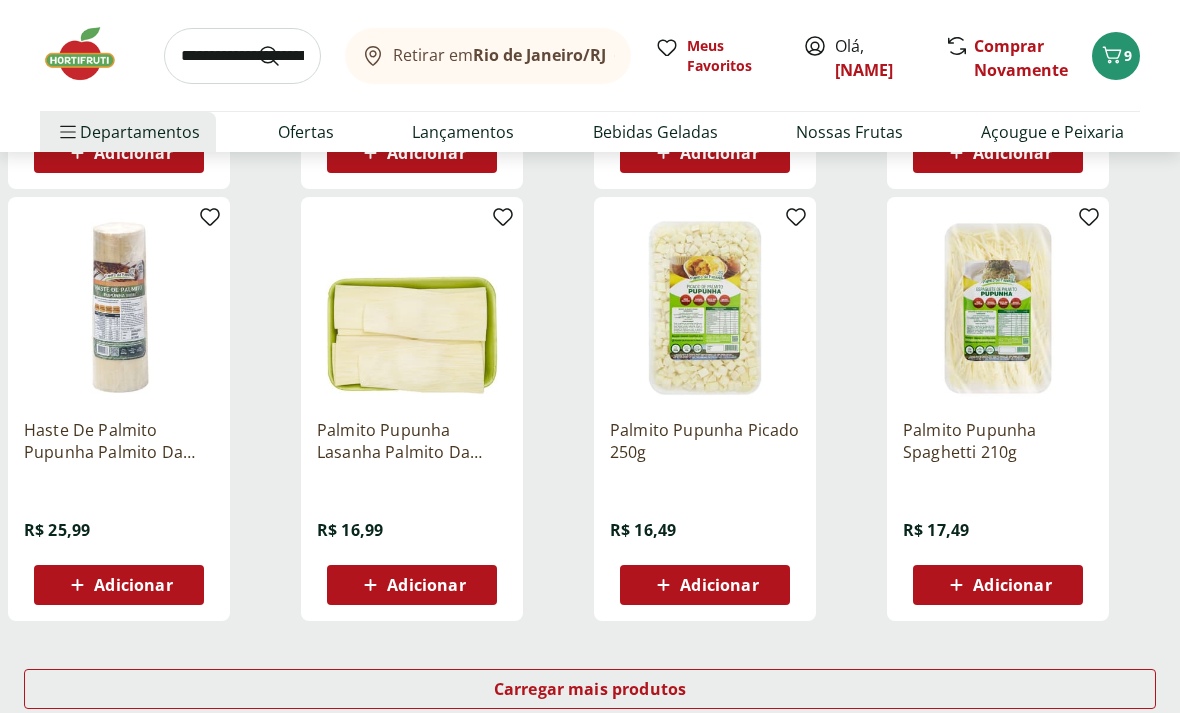 scroll, scrollTop: 7640, scrollLeft: 0, axis: vertical 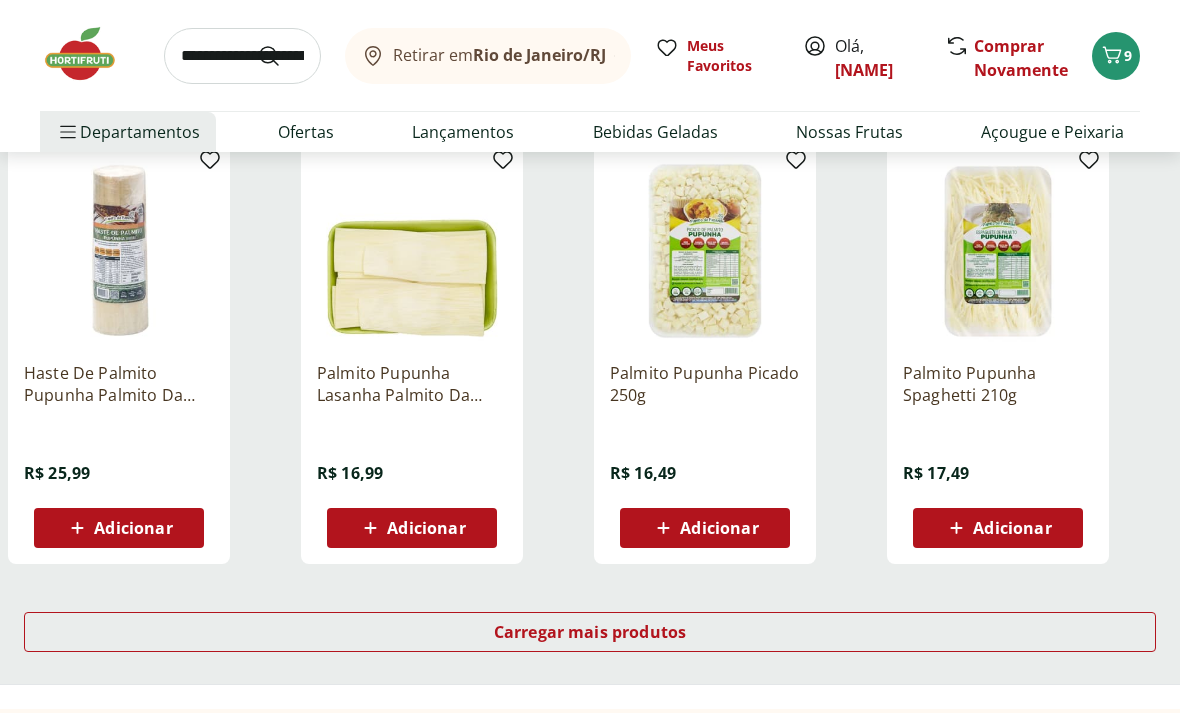 click on "Carregar mais produtos" at bounding box center [590, 632] 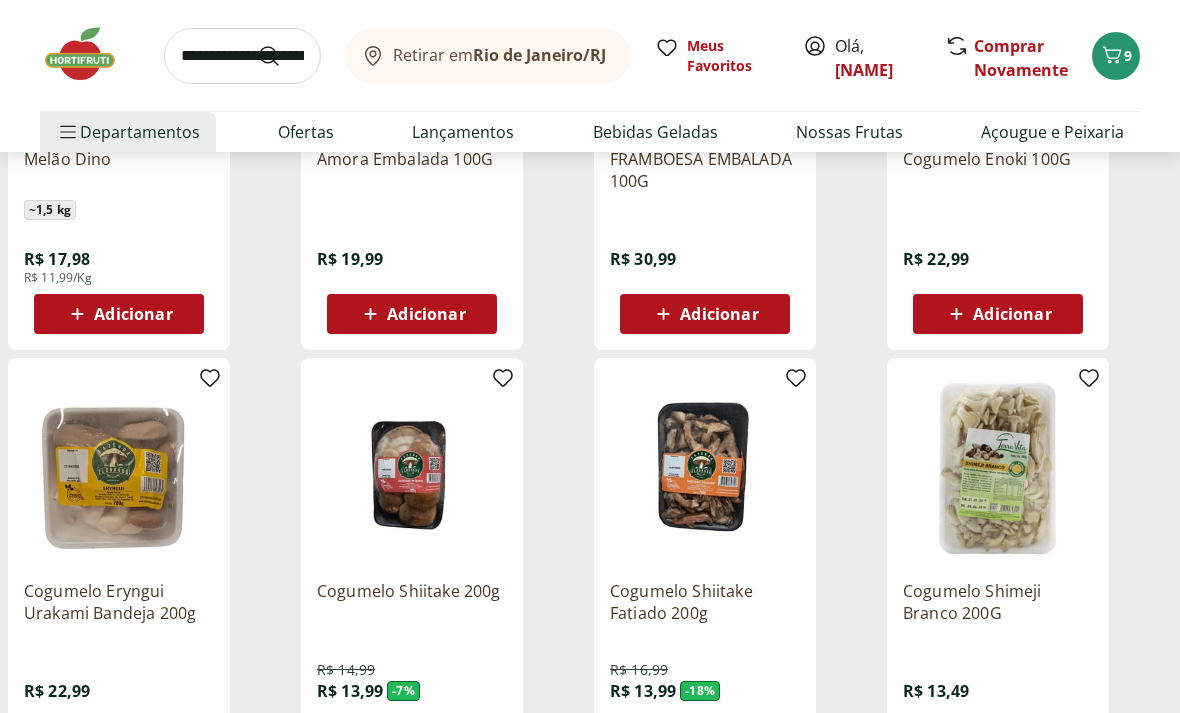 scroll, scrollTop: 8784, scrollLeft: 0, axis: vertical 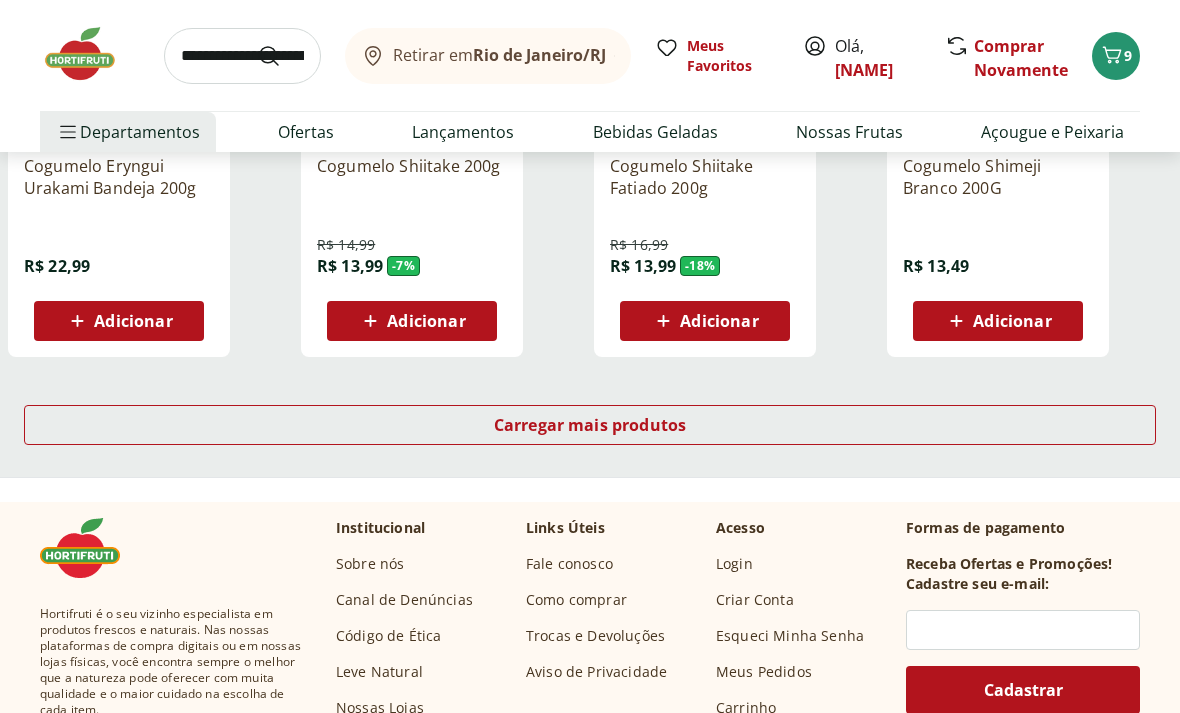 click on "Carregar mais produtos" at bounding box center [590, 425] 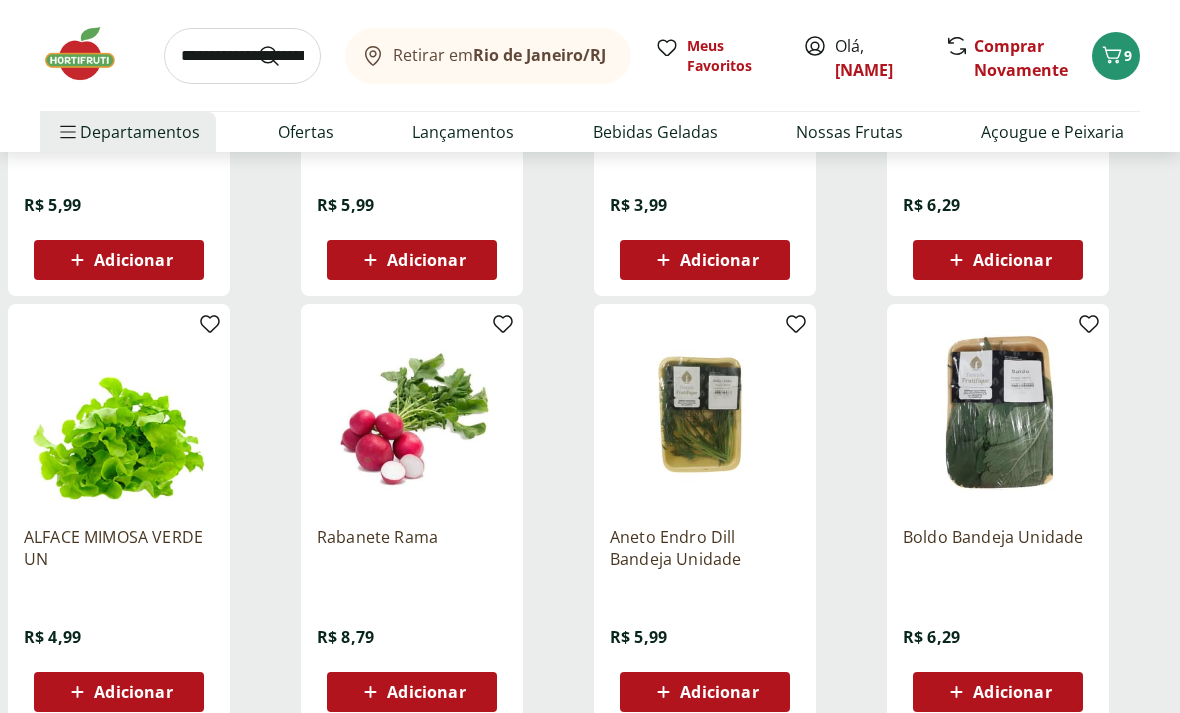 scroll, scrollTop: 10194, scrollLeft: 0, axis: vertical 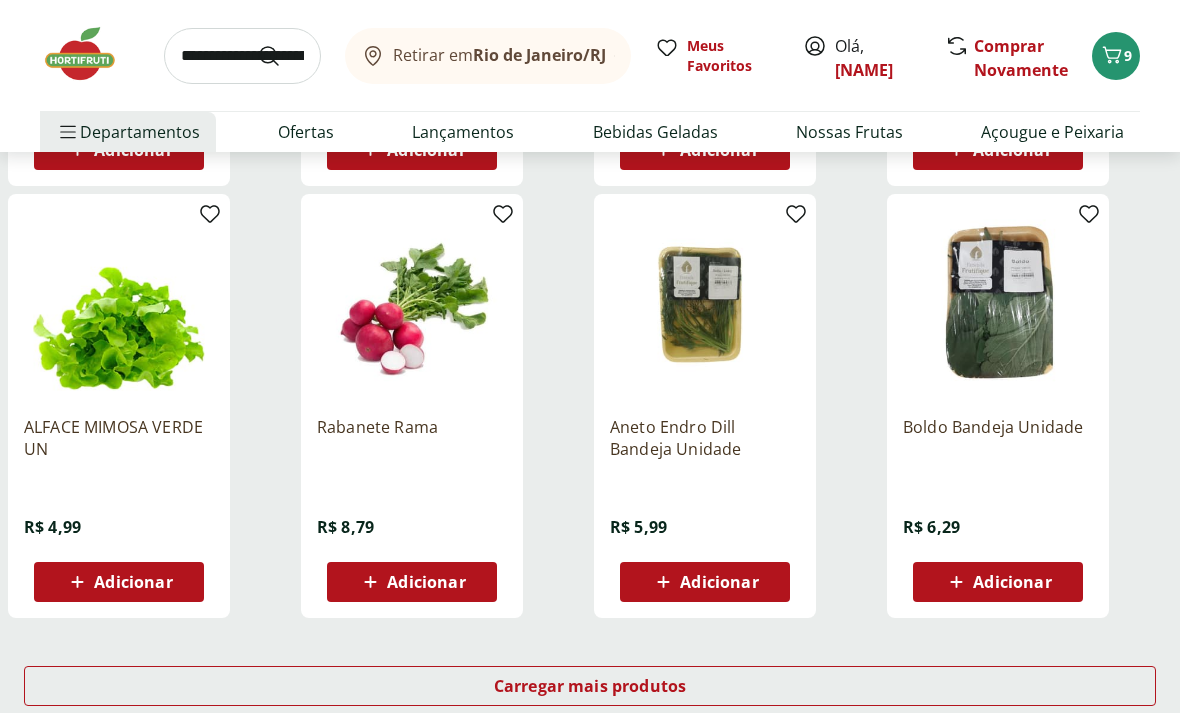 click on "Carregar mais produtos" at bounding box center (590, 686) 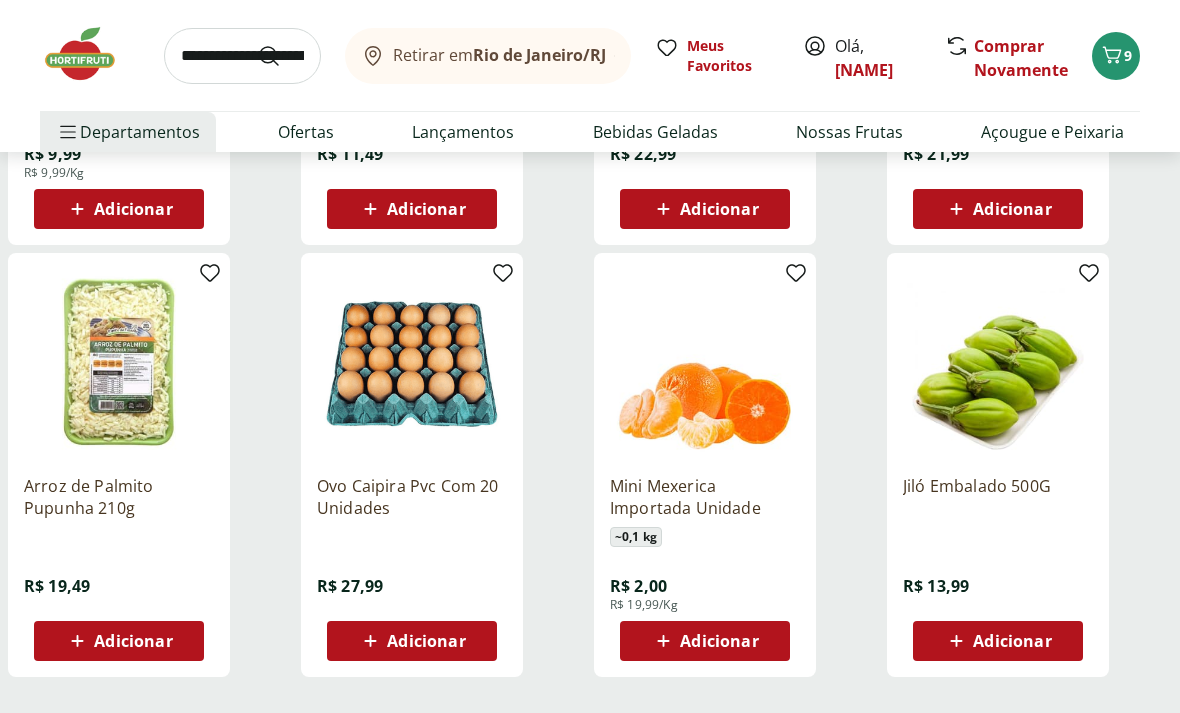 scroll, scrollTop: 11573, scrollLeft: 0, axis: vertical 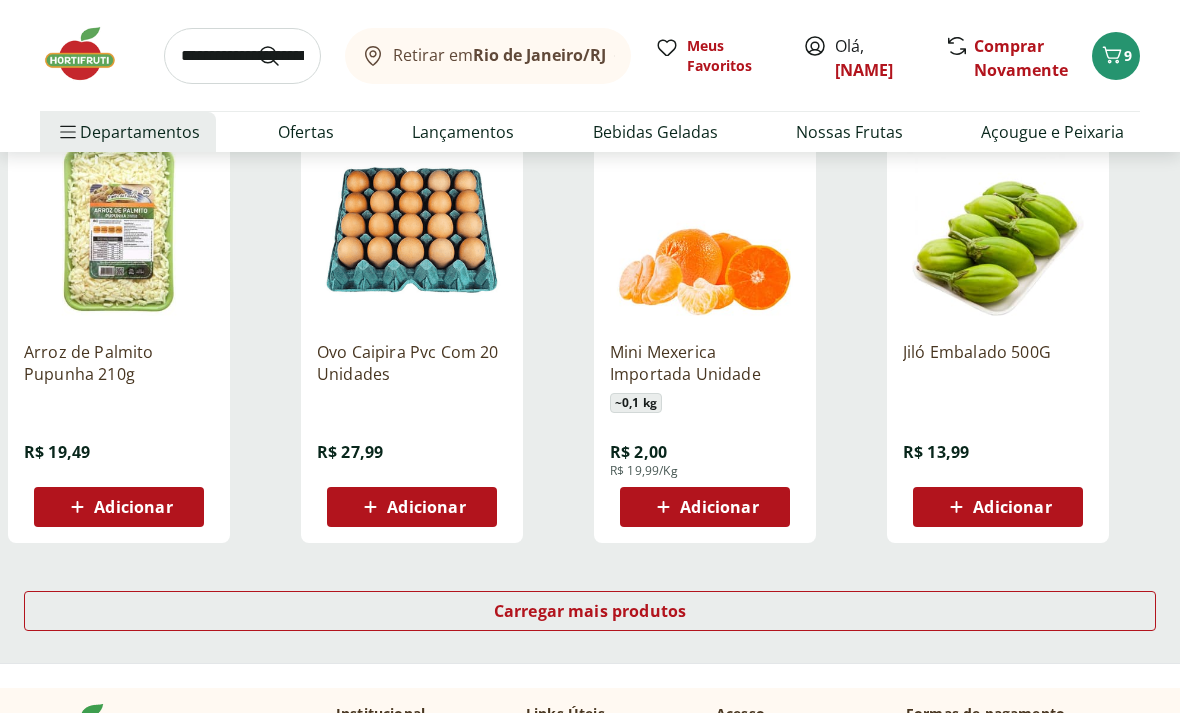 click on "Carregar mais produtos" at bounding box center [590, 611] 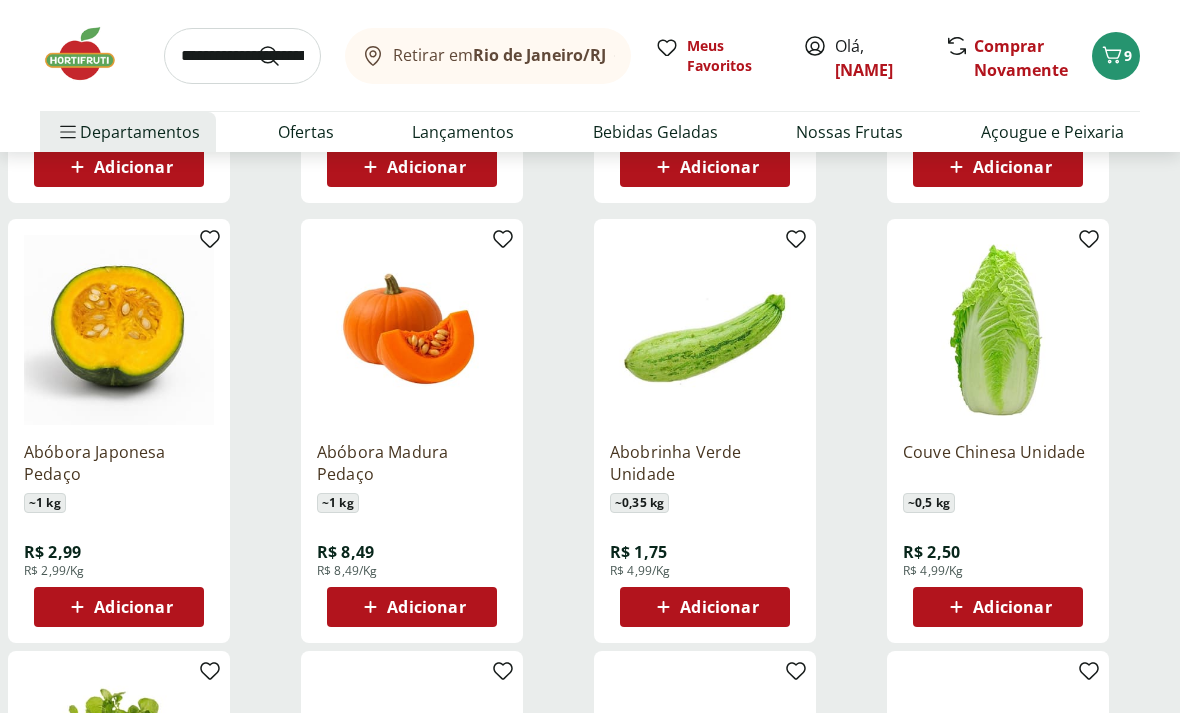 scroll, scrollTop: 11915, scrollLeft: 0, axis: vertical 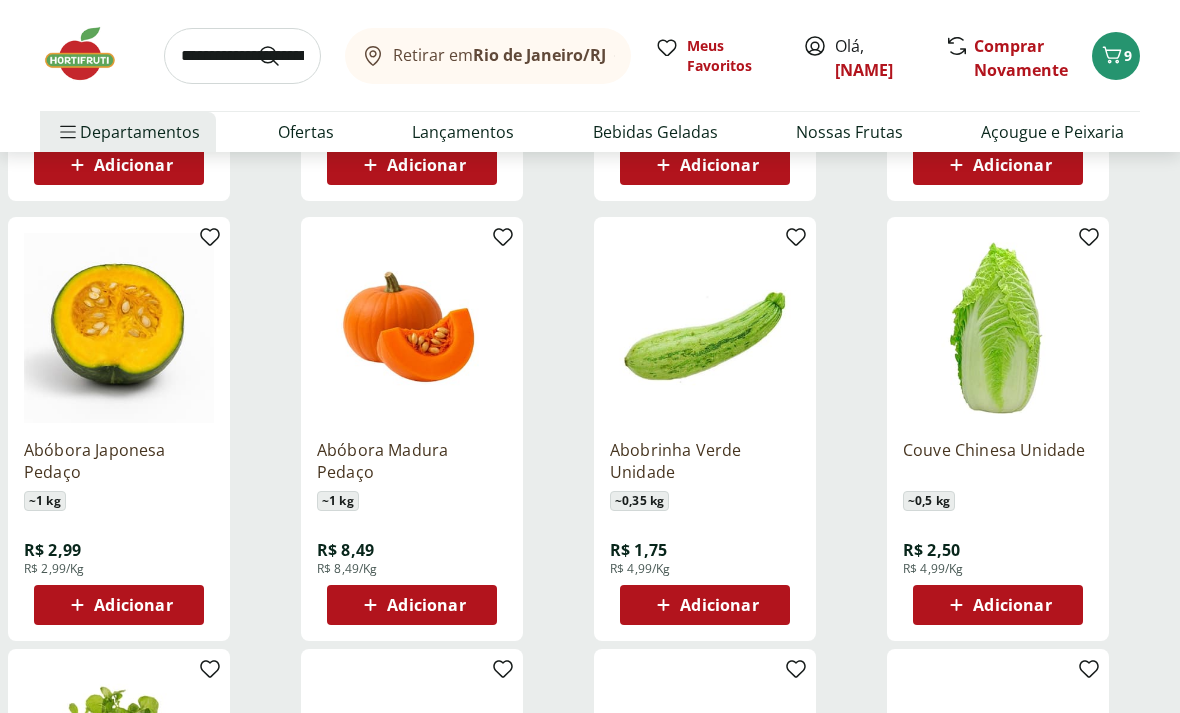click on "Adicionar" at bounding box center [119, 605] 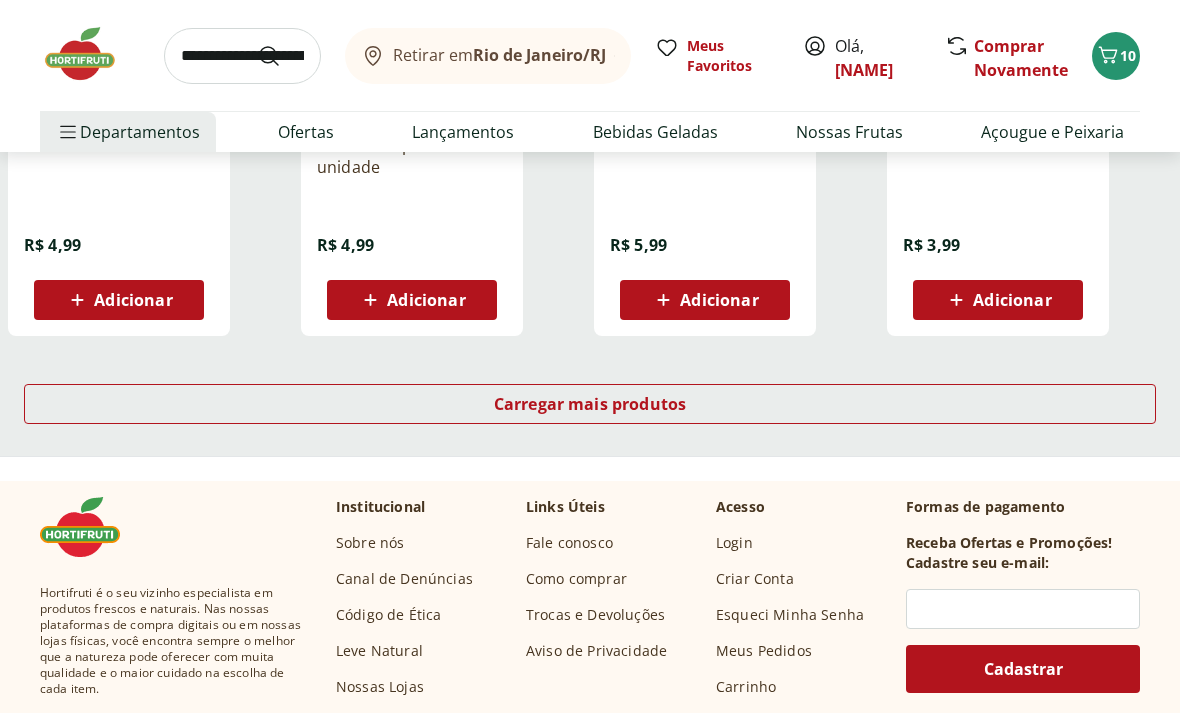 click on "Carregar mais produtos" at bounding box center (590, 404) 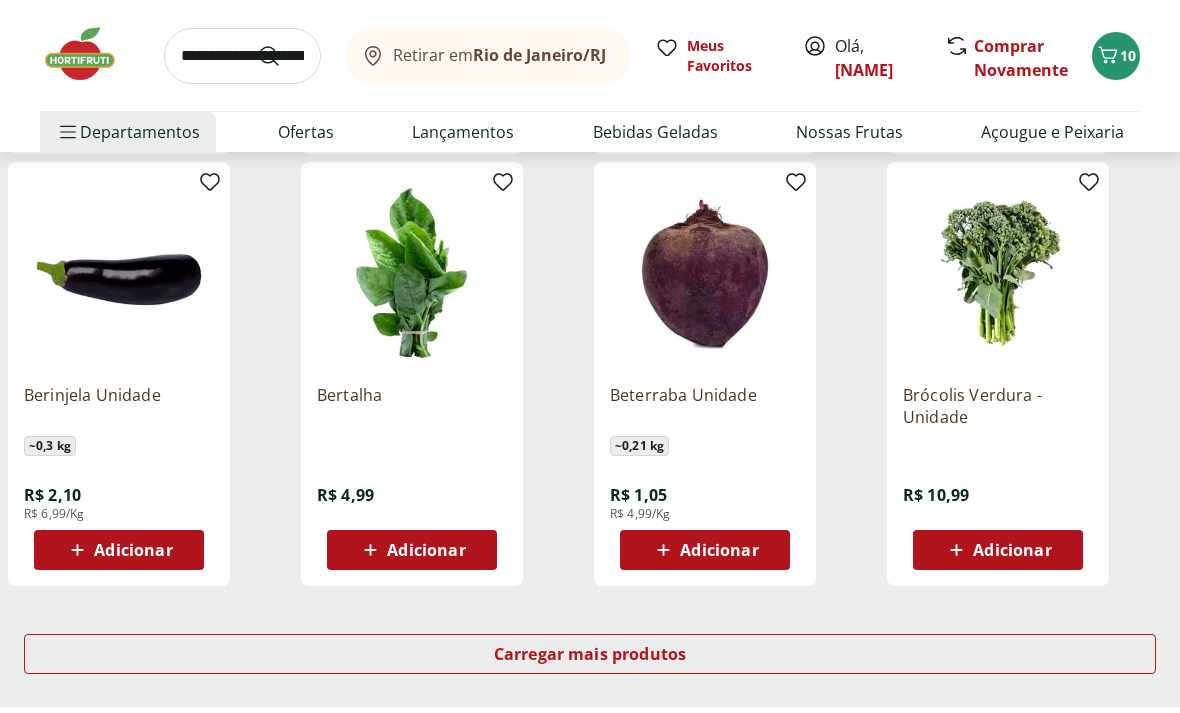 scroll, scrollTop: 14135, scrollLeft: 0, axis: vertical 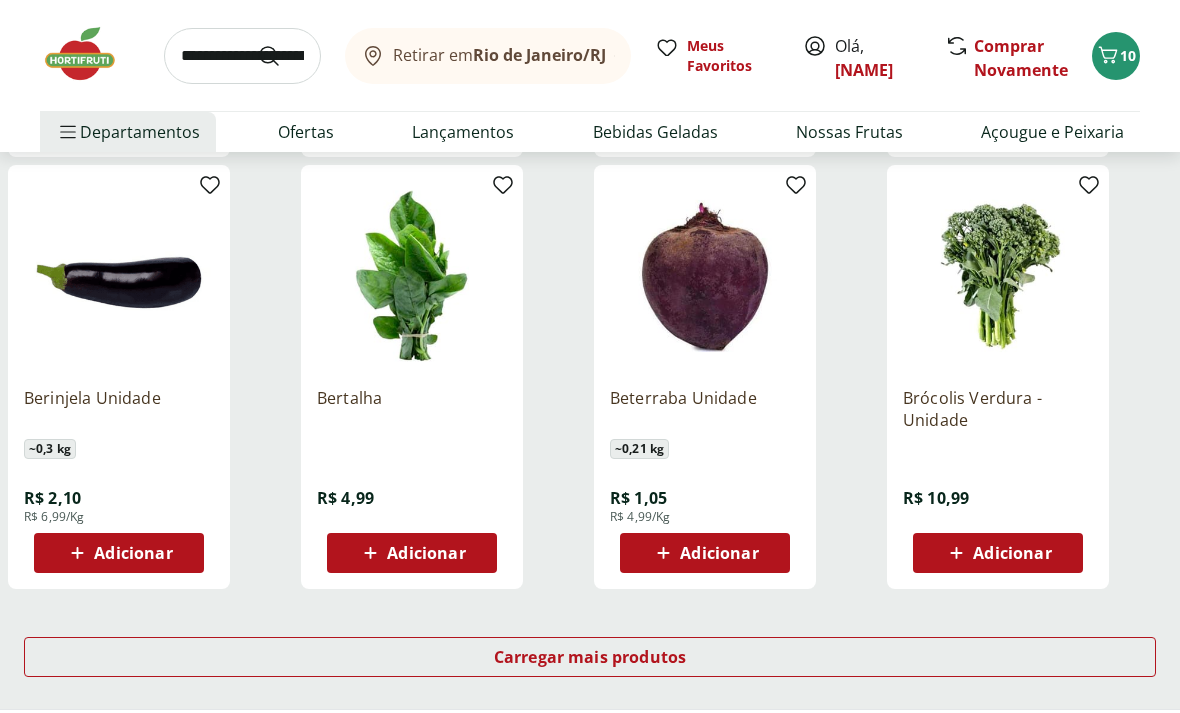 click on "Carregar mais produtos" at bounding box center [590, 657] 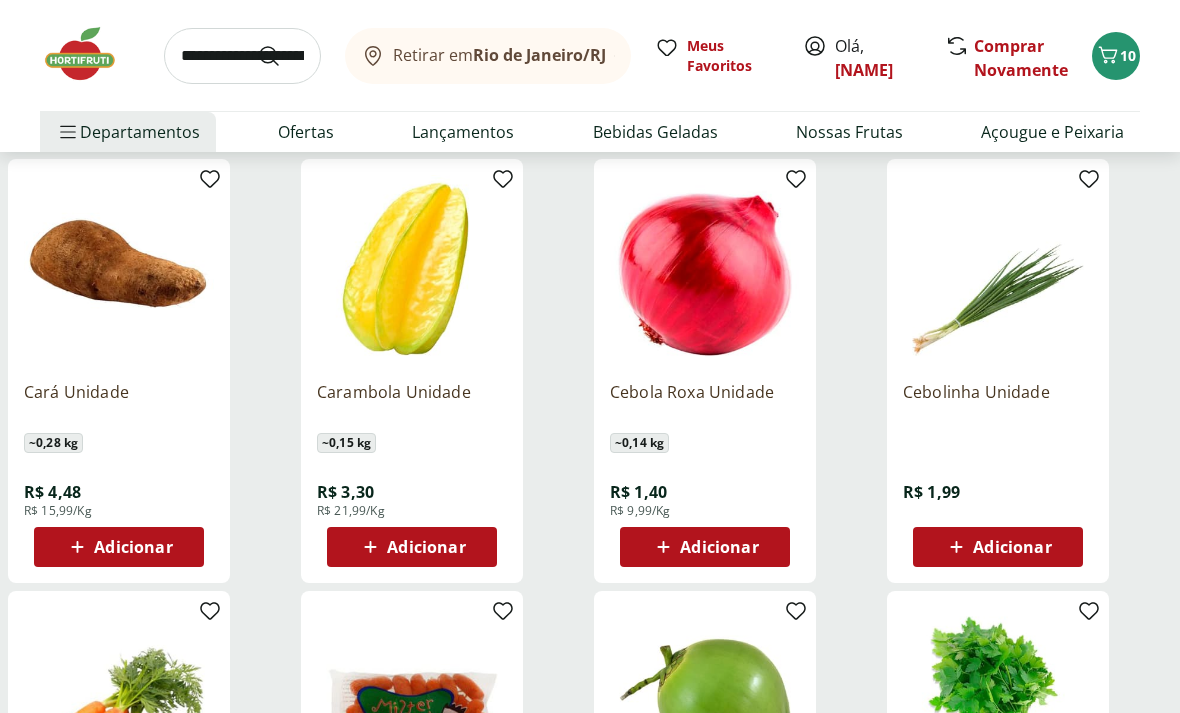scroll, scrollTop: 15020, scrollLeft: 0, axis: vertical 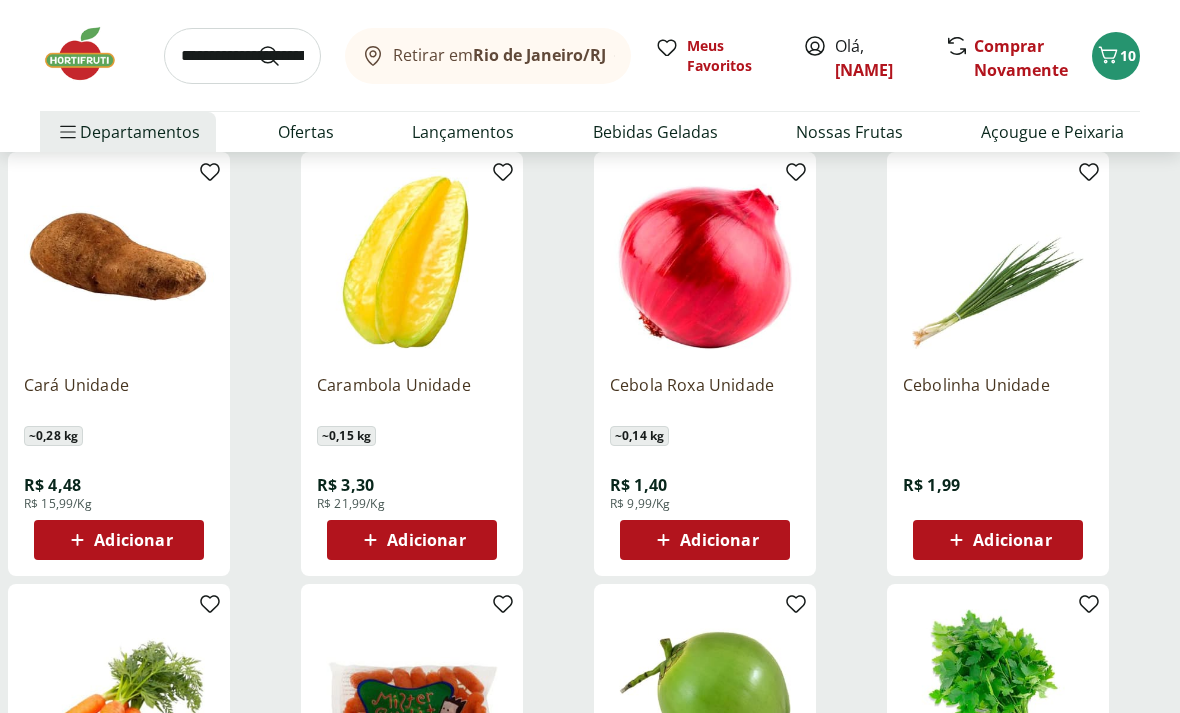 click on "Adicionar" at bounding box center [719, 540] 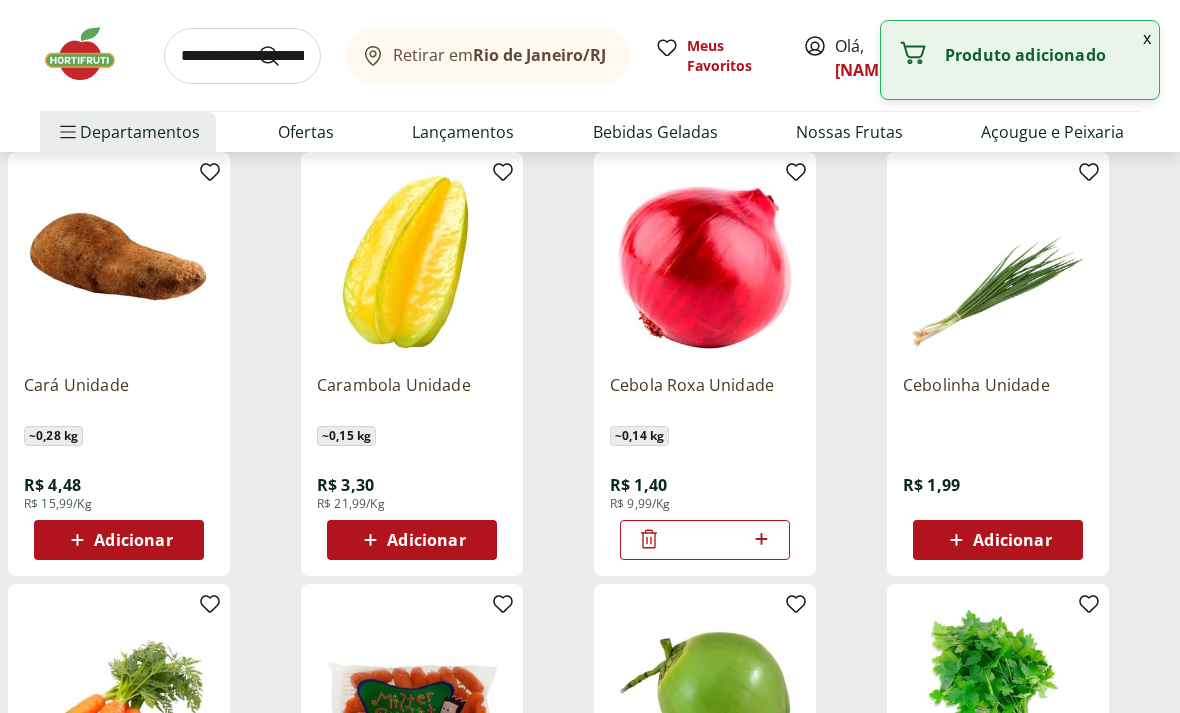 click 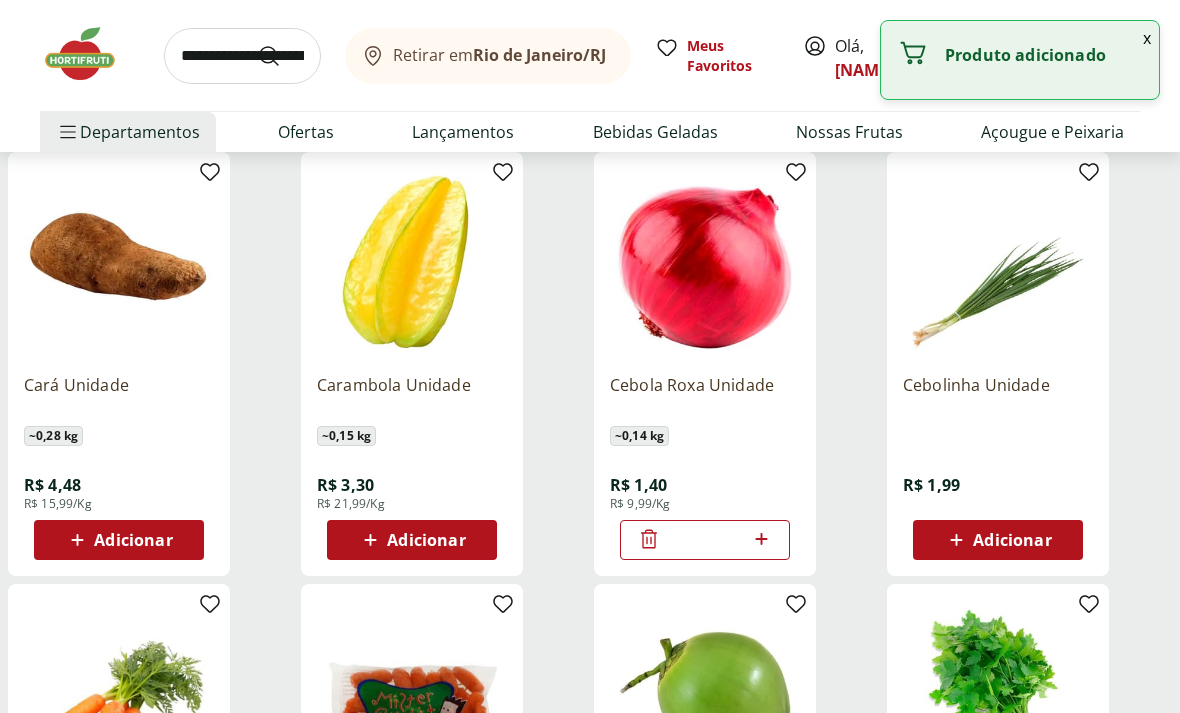 type on "*" 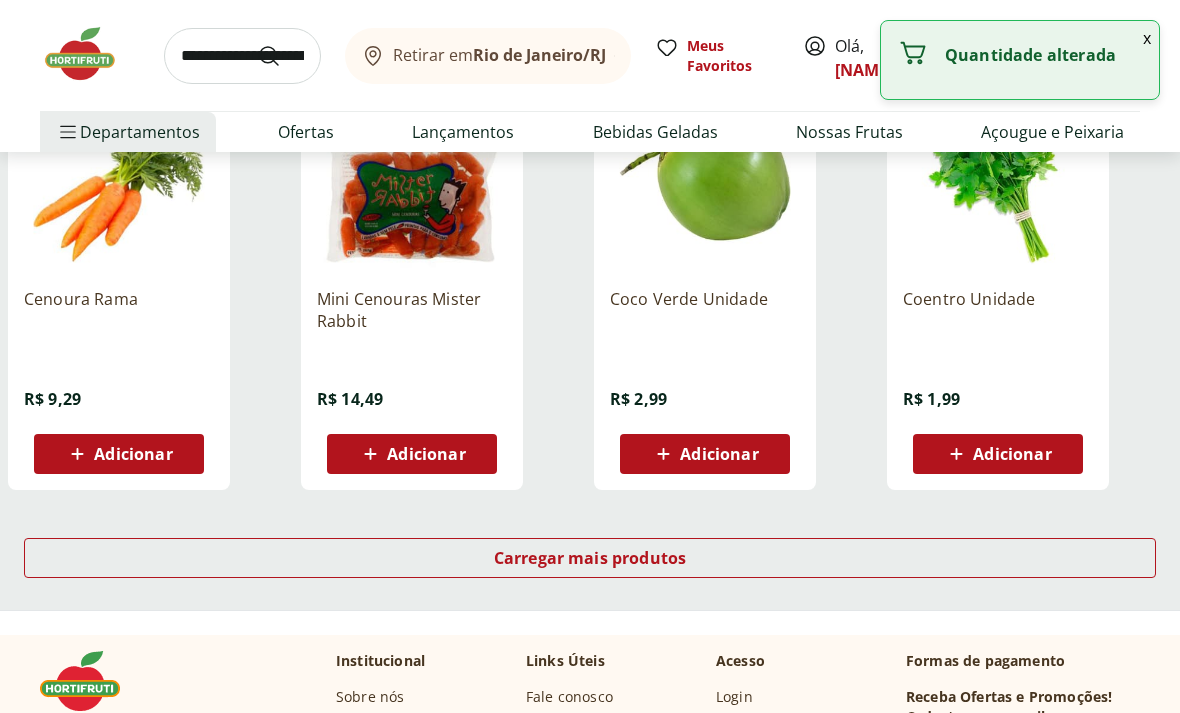 scroll, scrollTop: 15485, scrollLeft: 0, axis: vertical 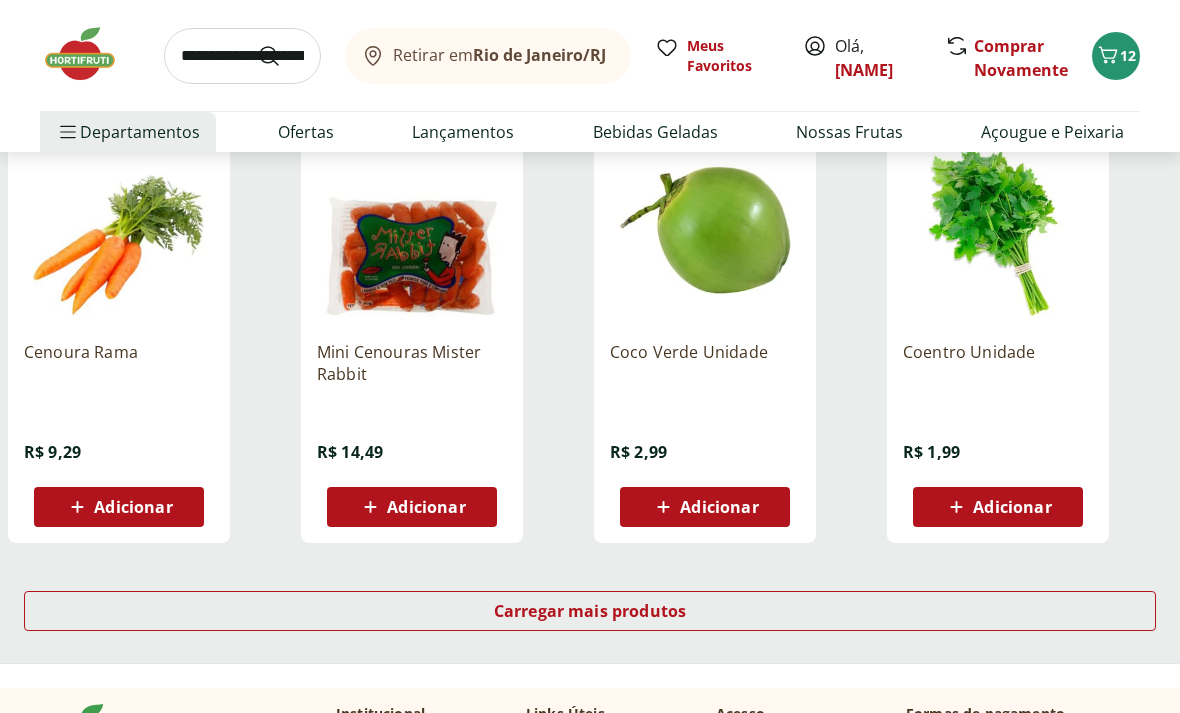 click 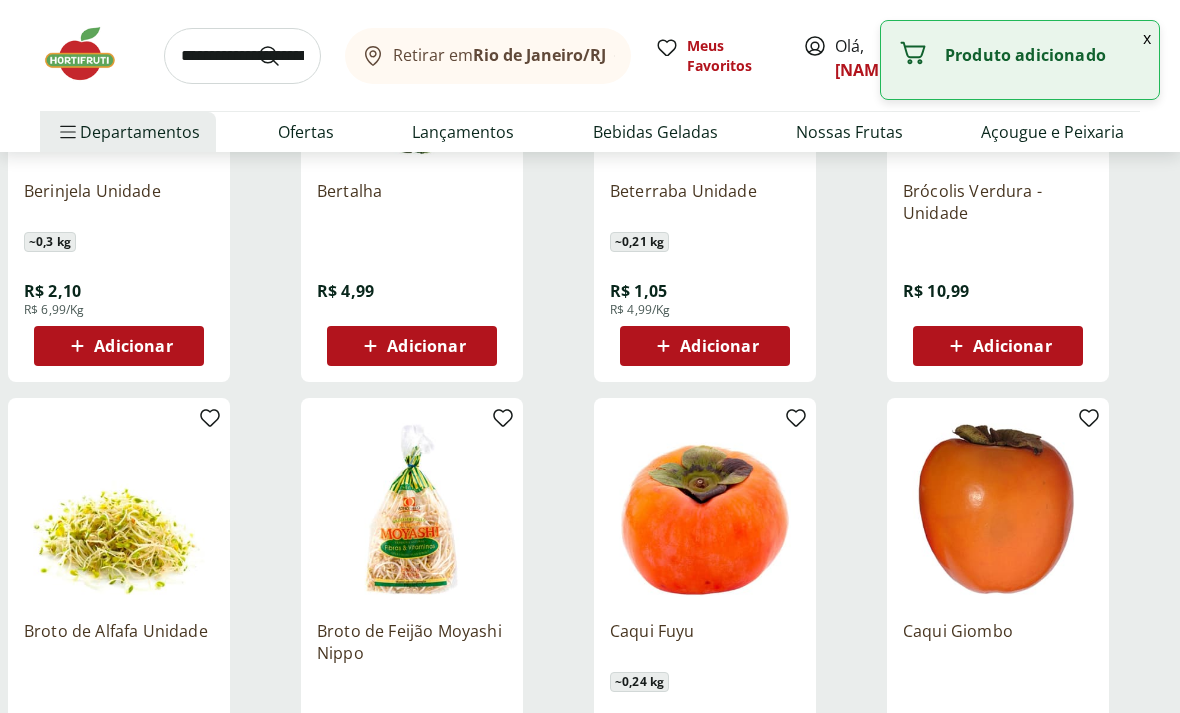 click at bounding box center [242, 56] 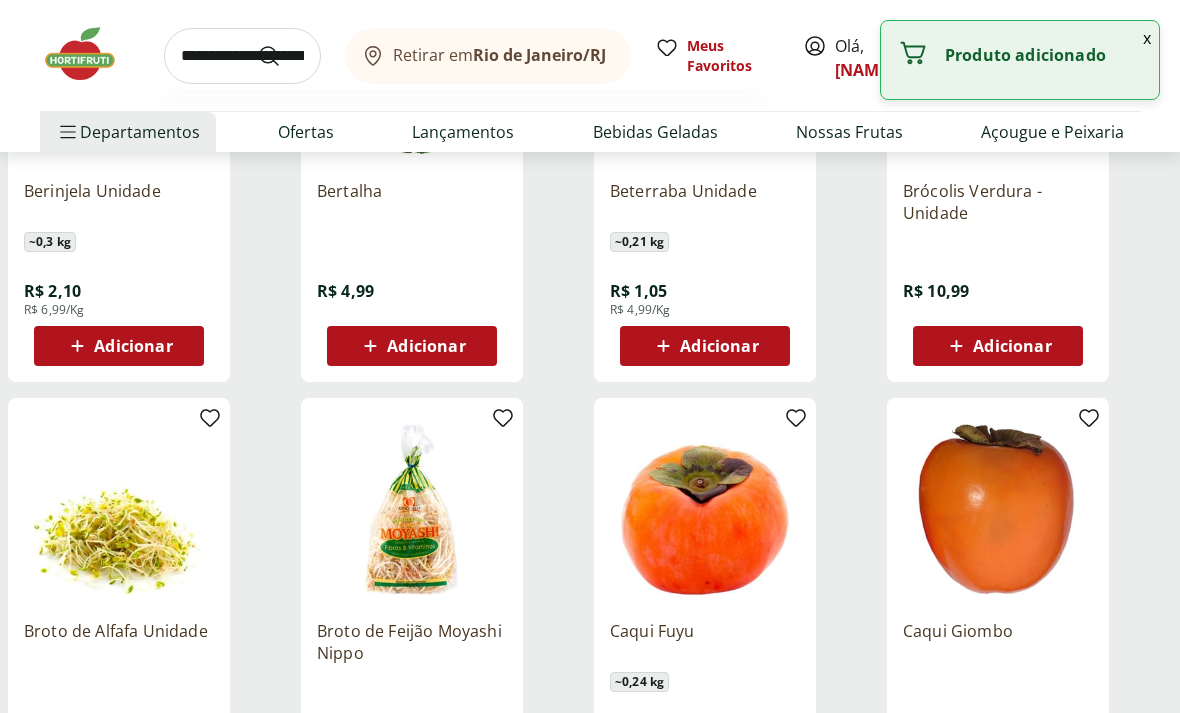 scroll, scrollTop: 14341, scrollLeft: 0, axis: vertical 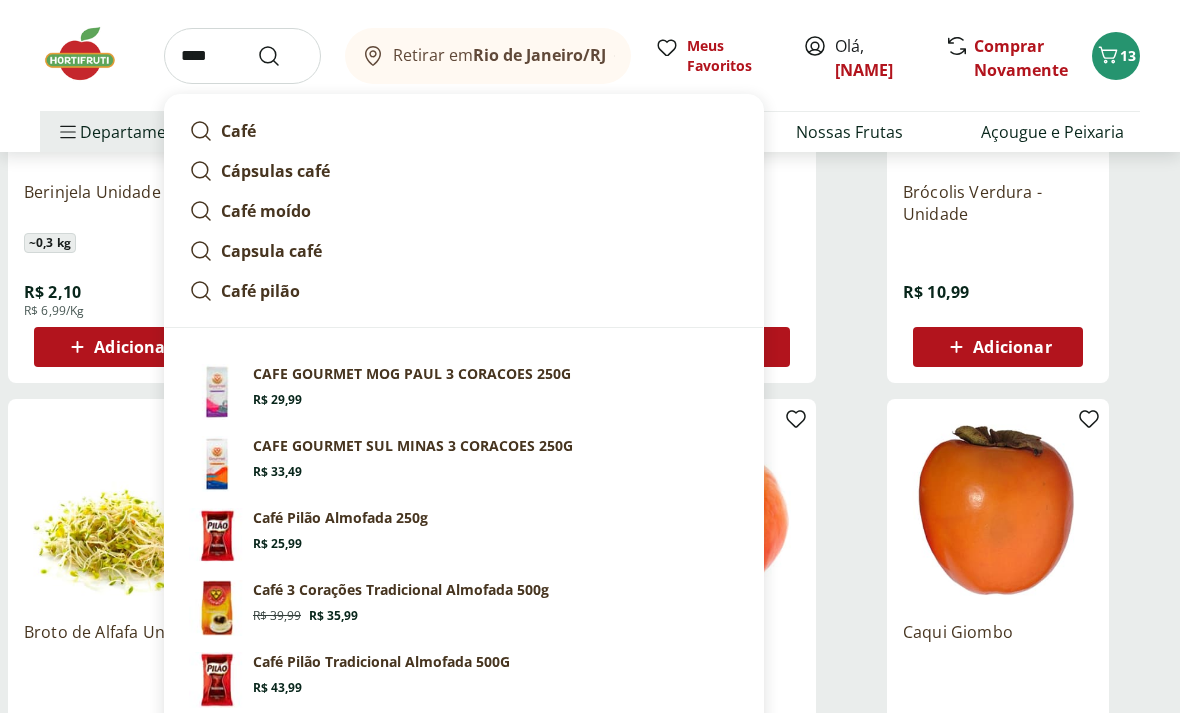 type on "****" 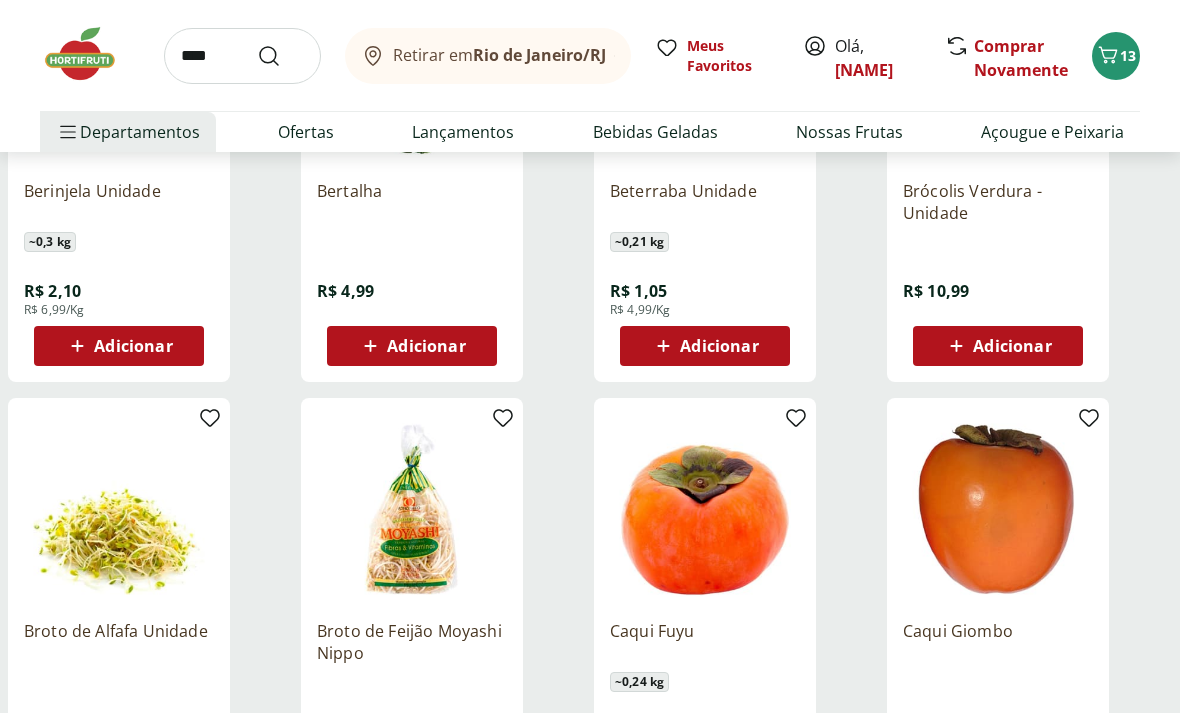 scroll, scrollTop: 0, scrollLeft: 0, axis: both 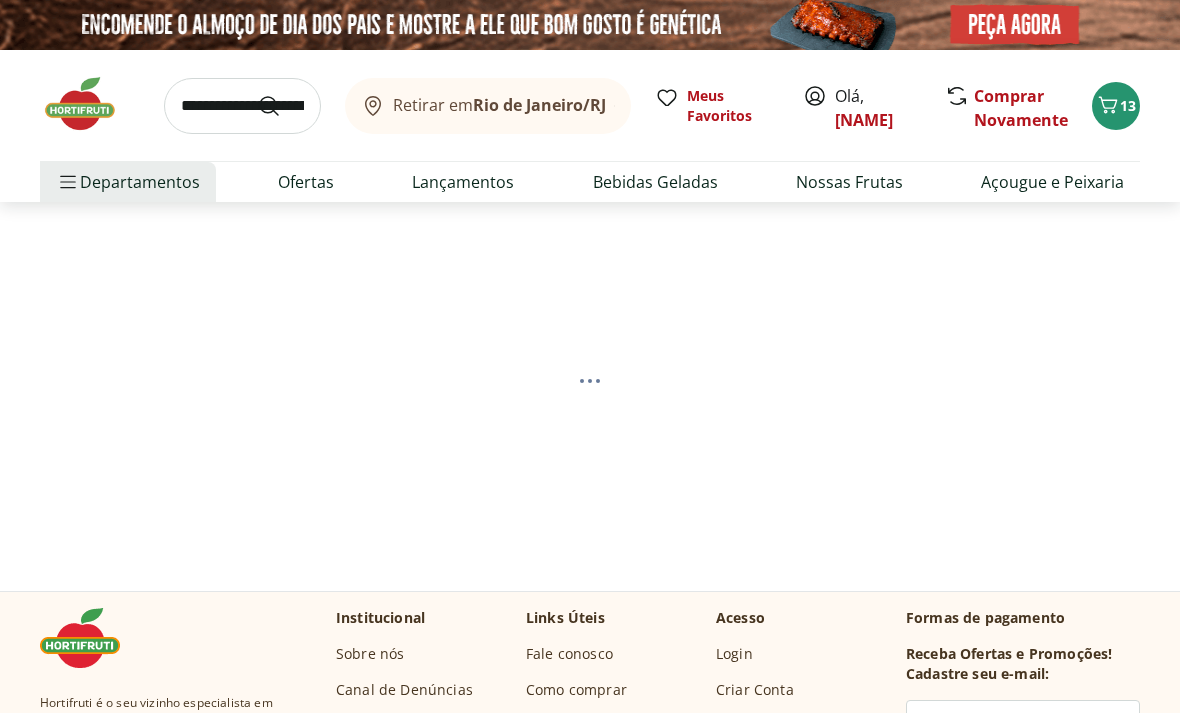 select on "**********" 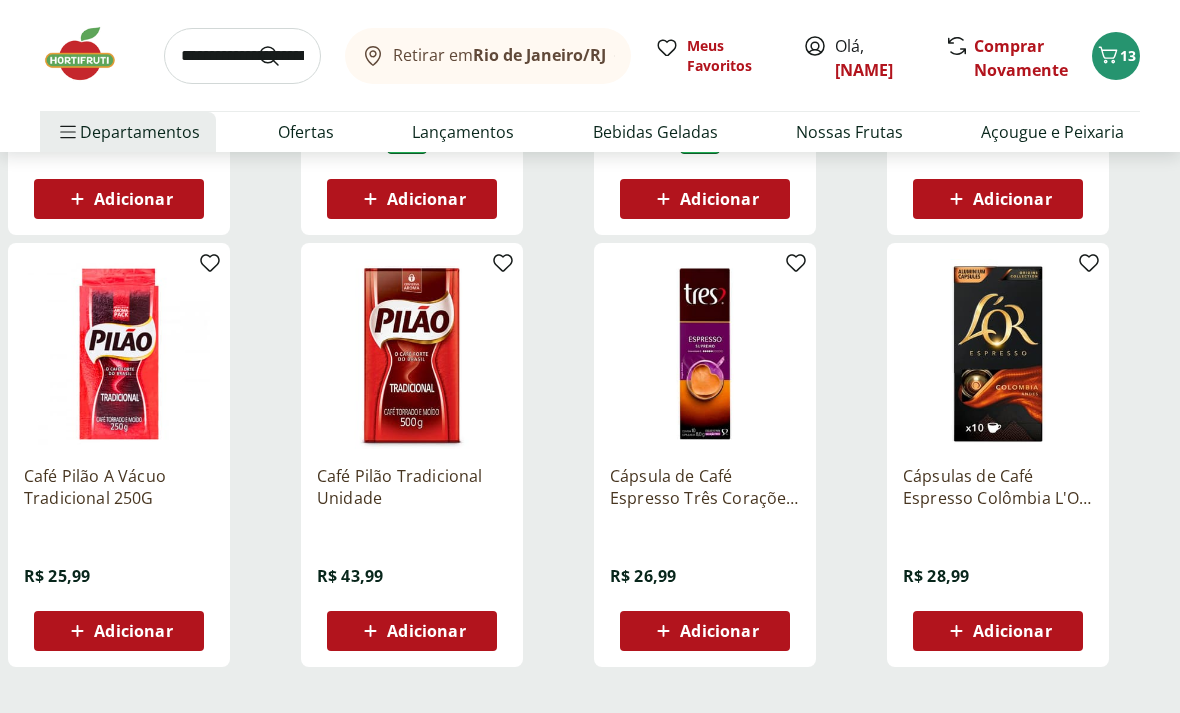 scroll, scrollTop: 1250, scrollLeft: 0, axis: vertical 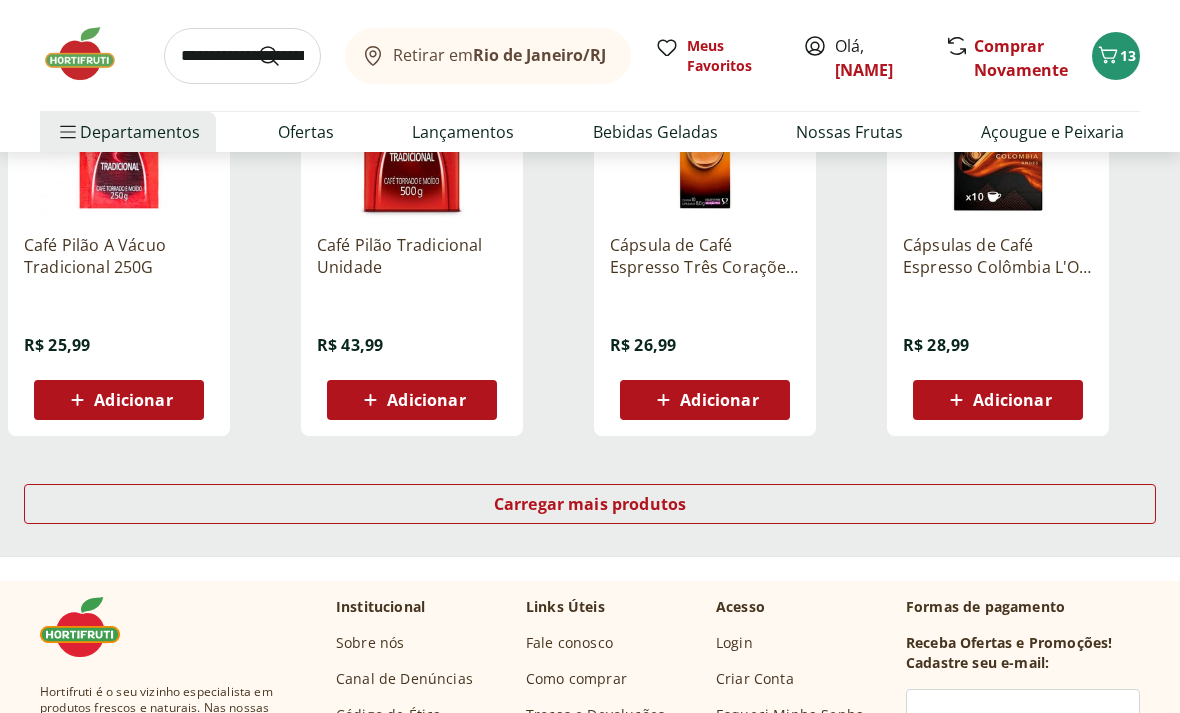 click on "Carregar mais produtos" at bounding box center [590, 504] 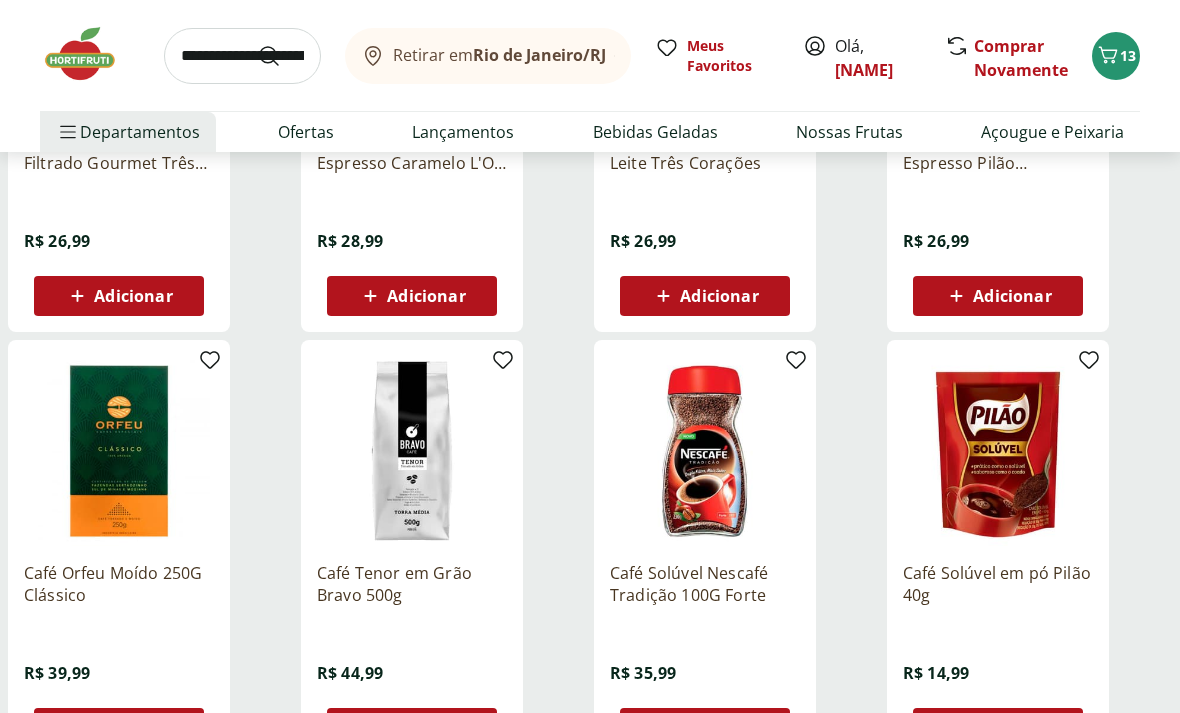 scroll, scrollTop: 2386, scrollLeft: 0, axis: vertical 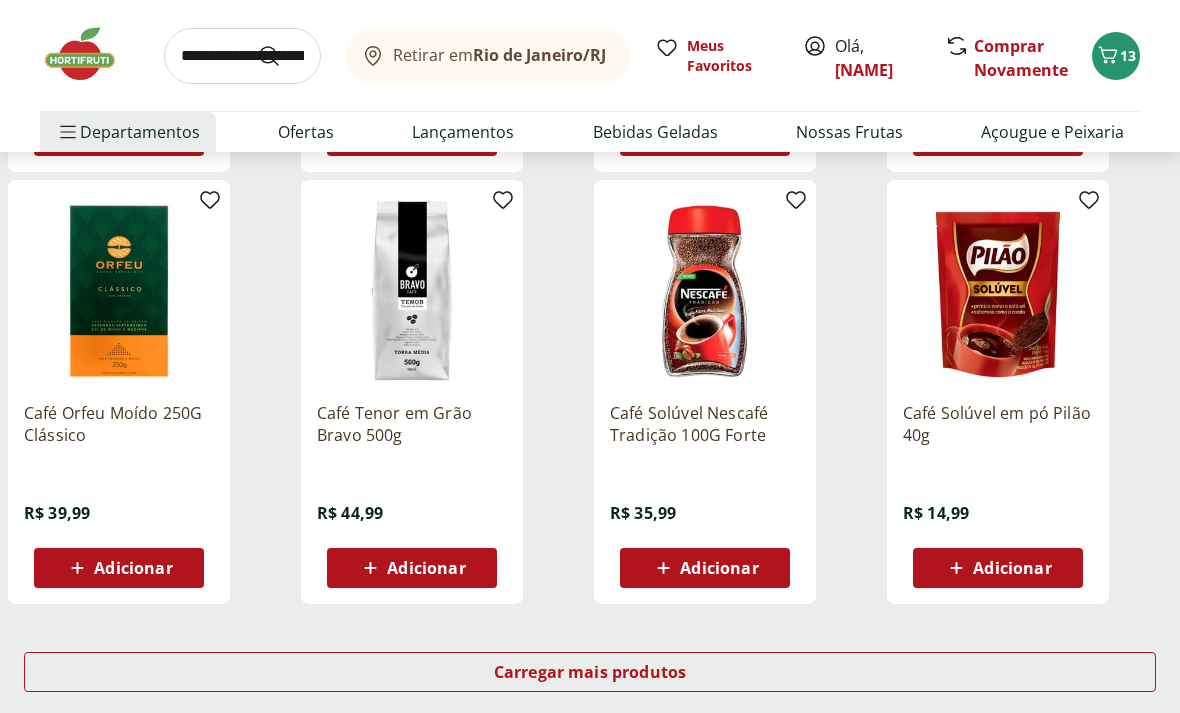 click on "Carregar mais produtos" at bounding box center [590, 672] 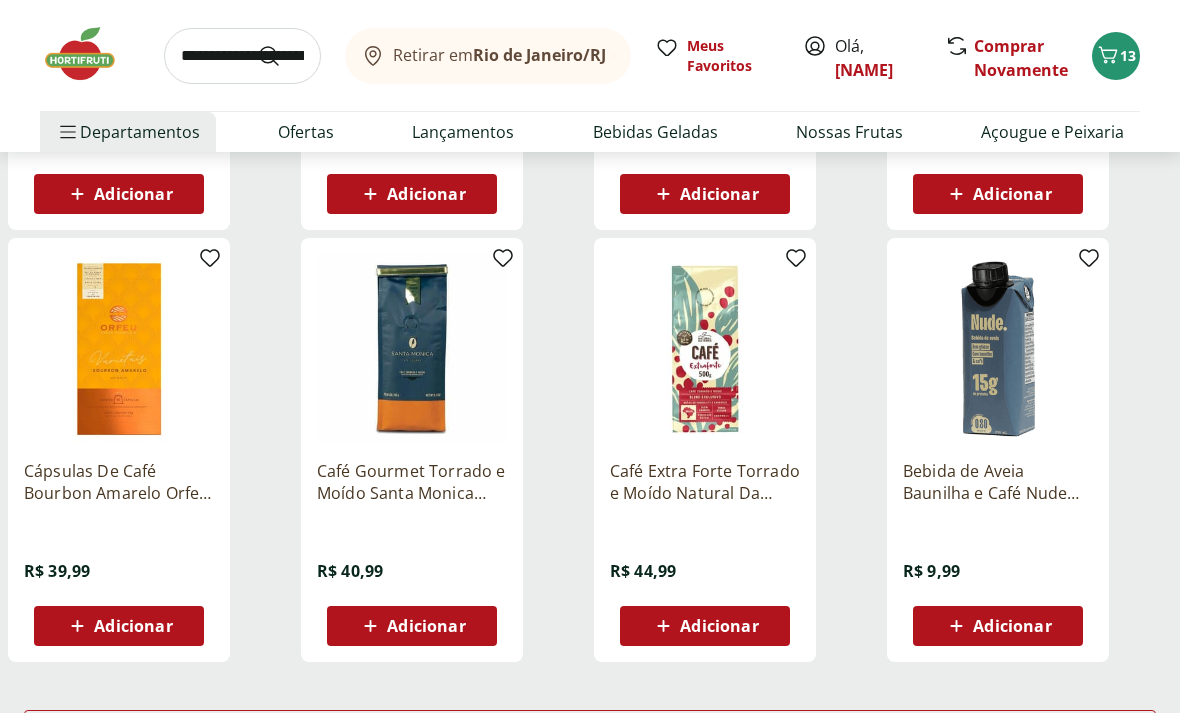 scroll, scrollTop: 3792, scrollLeft: 0, axis: vertical 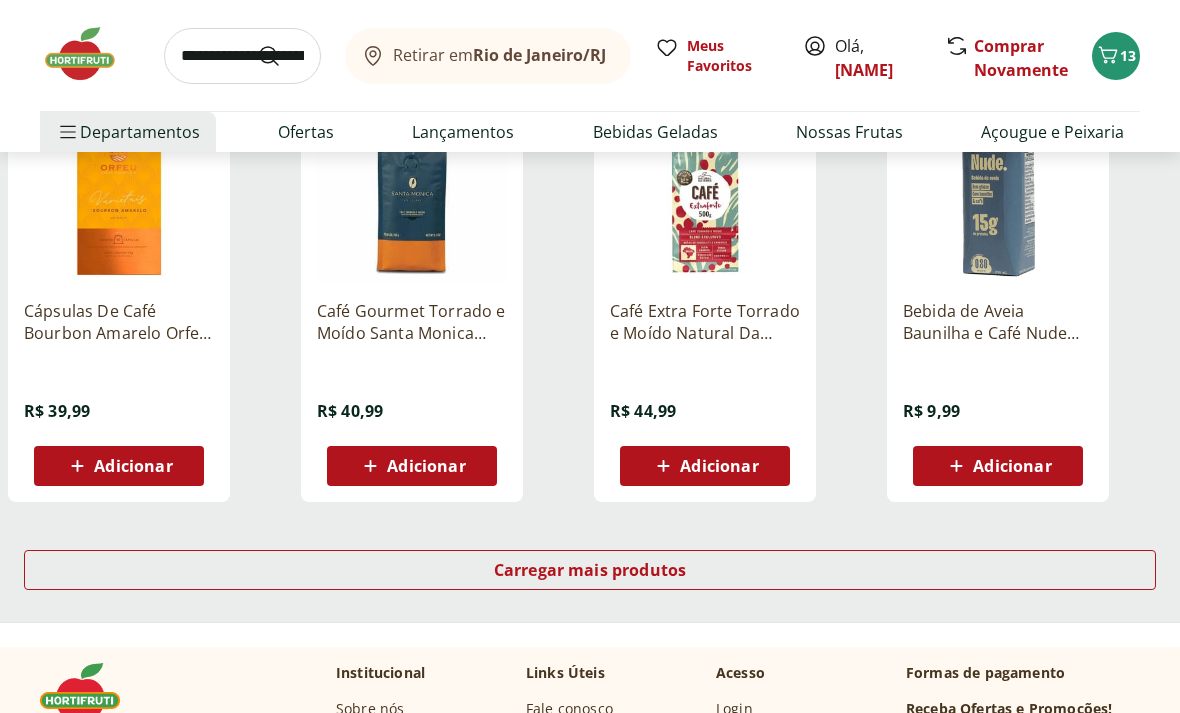 click on "Carregar mais produtos" at bounding box center (590, 570) 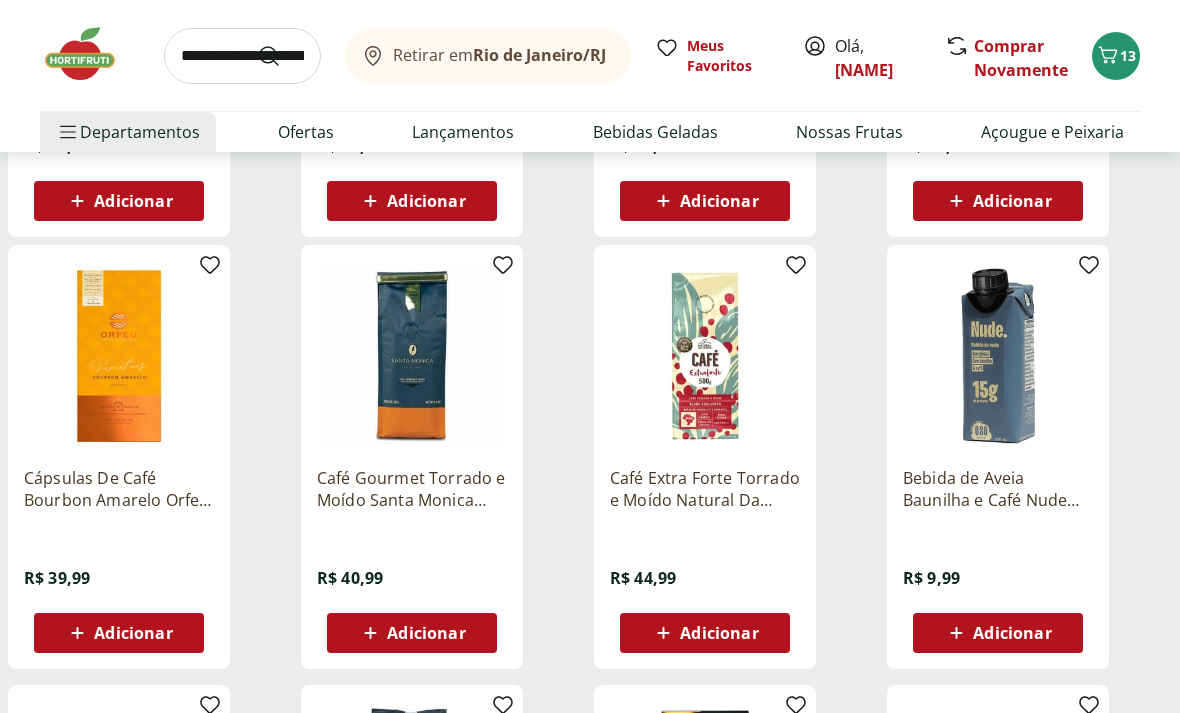 scroll, scrollTop: 3624, scrollLeft: 0, axis: vertical 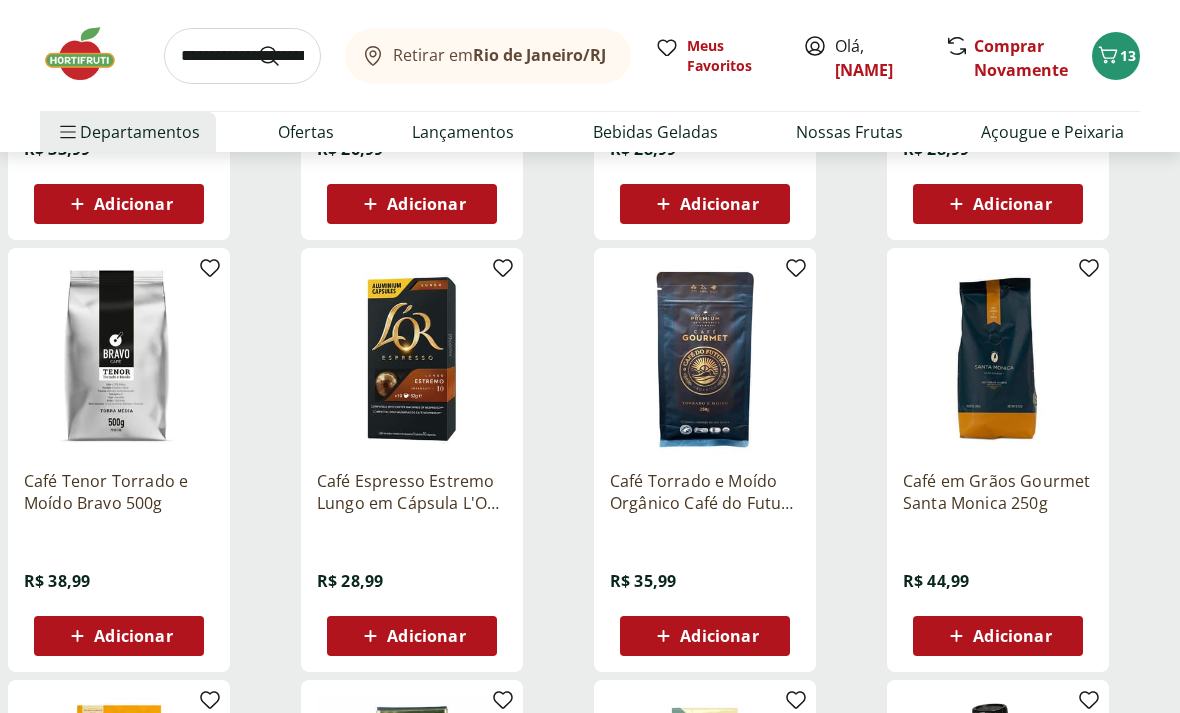 click 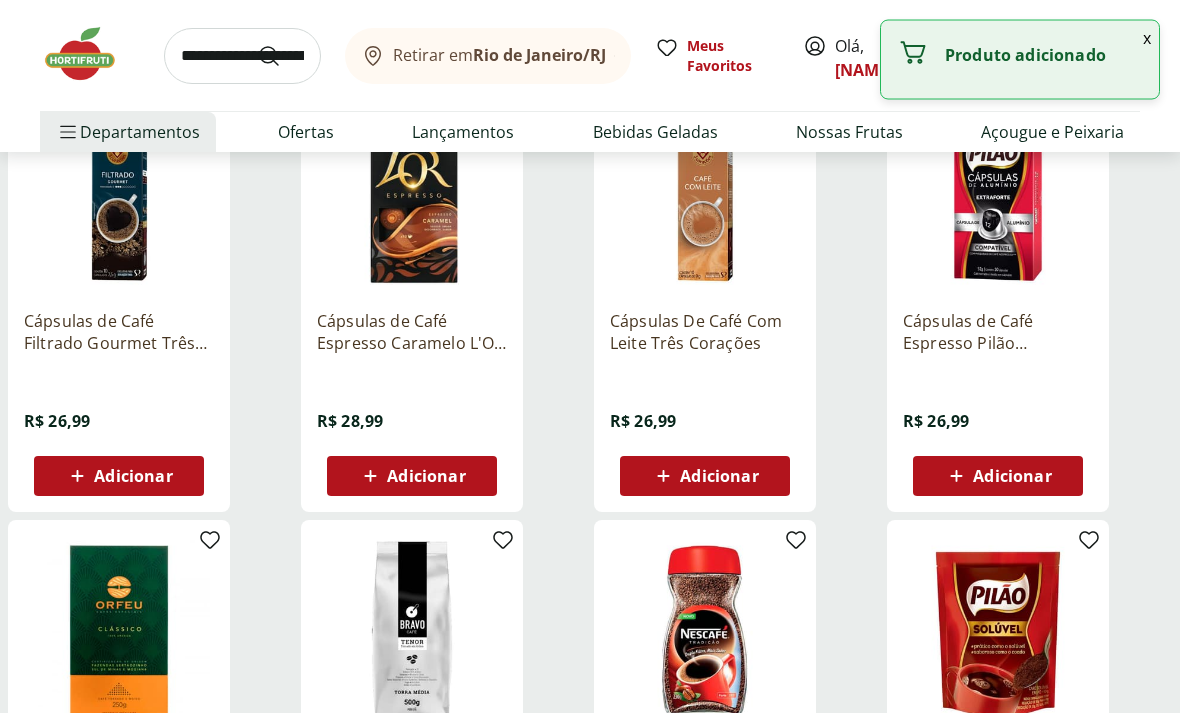 scroll, scrollTop: 1892, scrollLeft: 0, axis: vertical 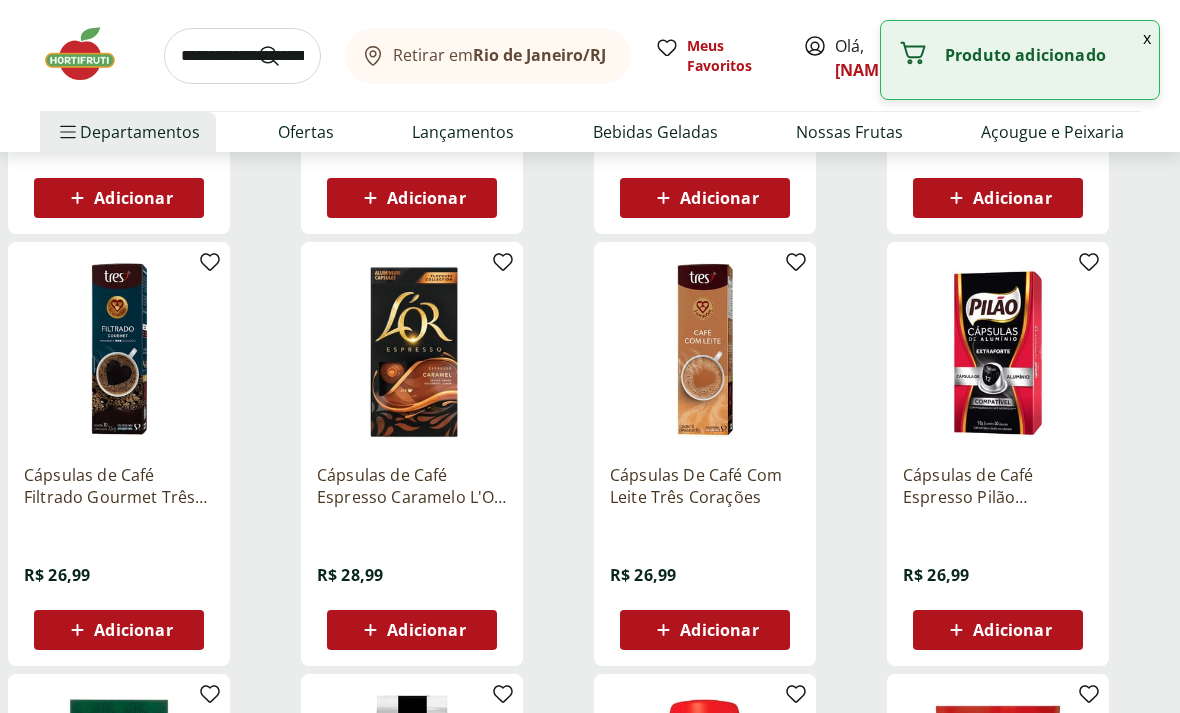 click at bounding box center [242, 56] 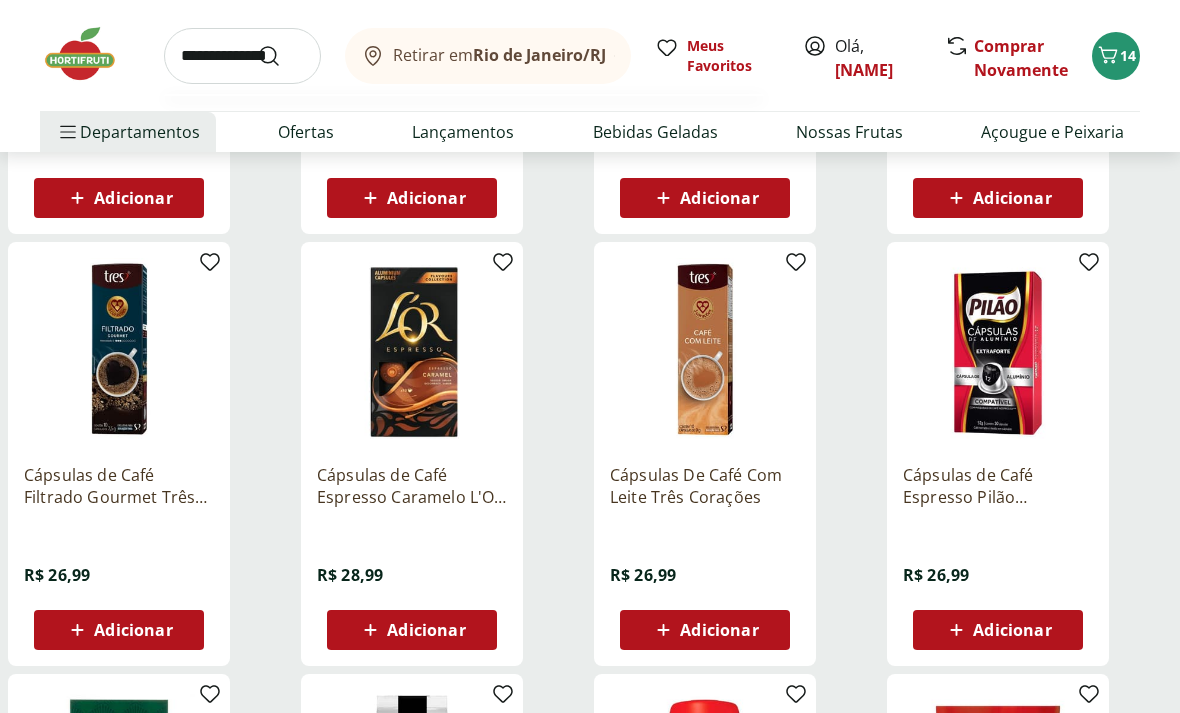 type on "**********" 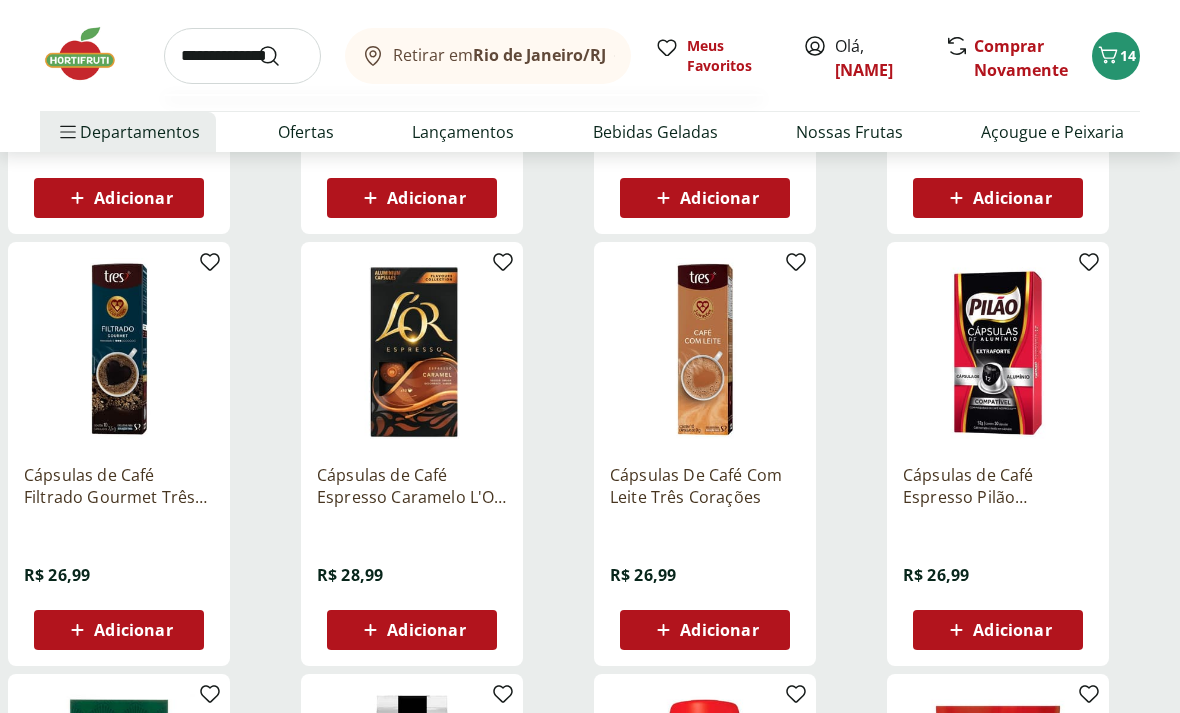 click at bounding box center [281, 56] 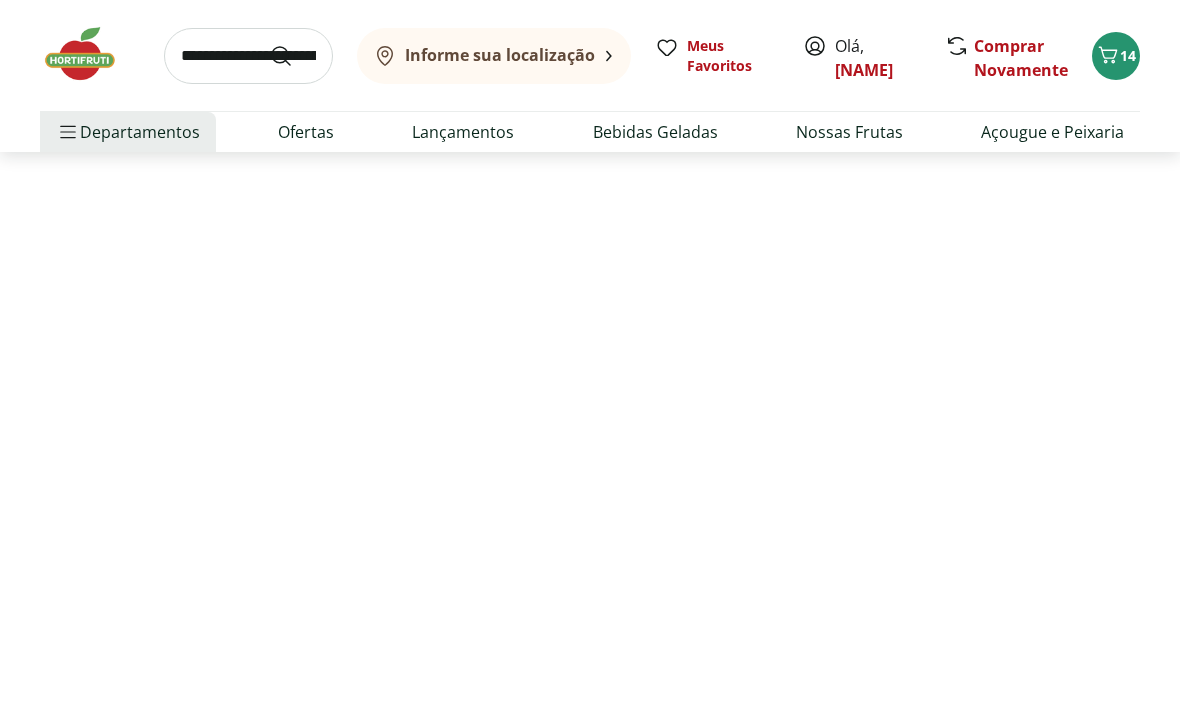 scroll, scrollTop: 0, scrollLeft: 0, axis: both 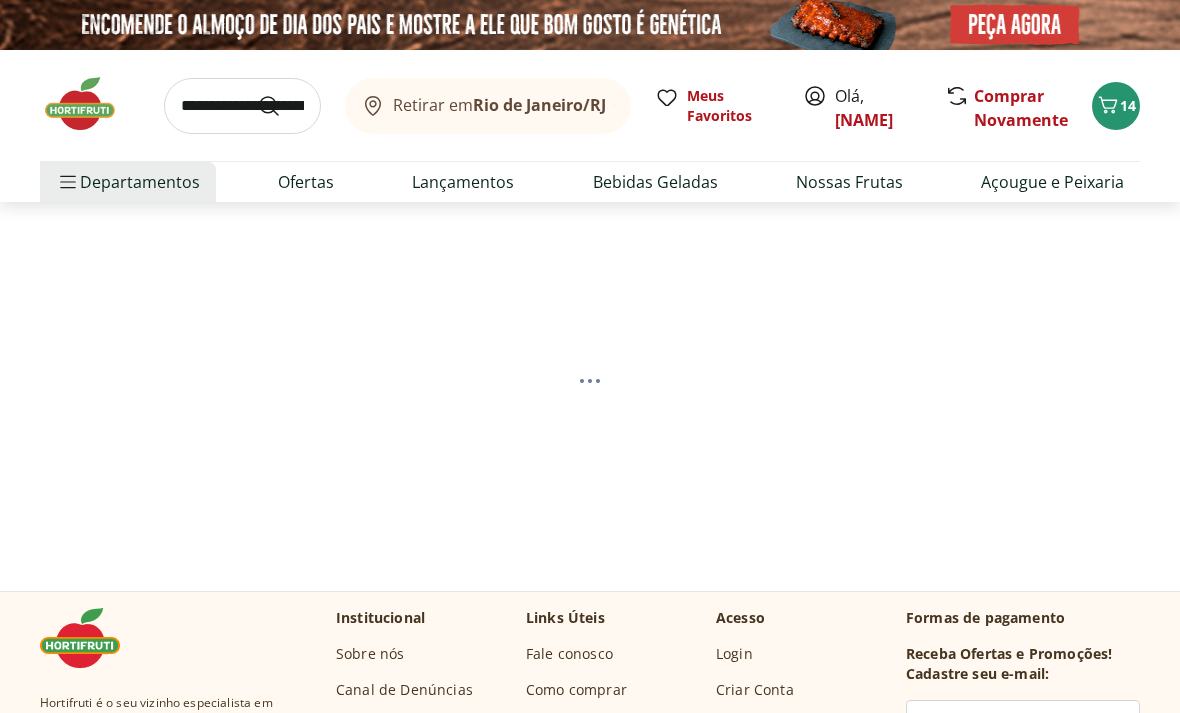 select on "**********" 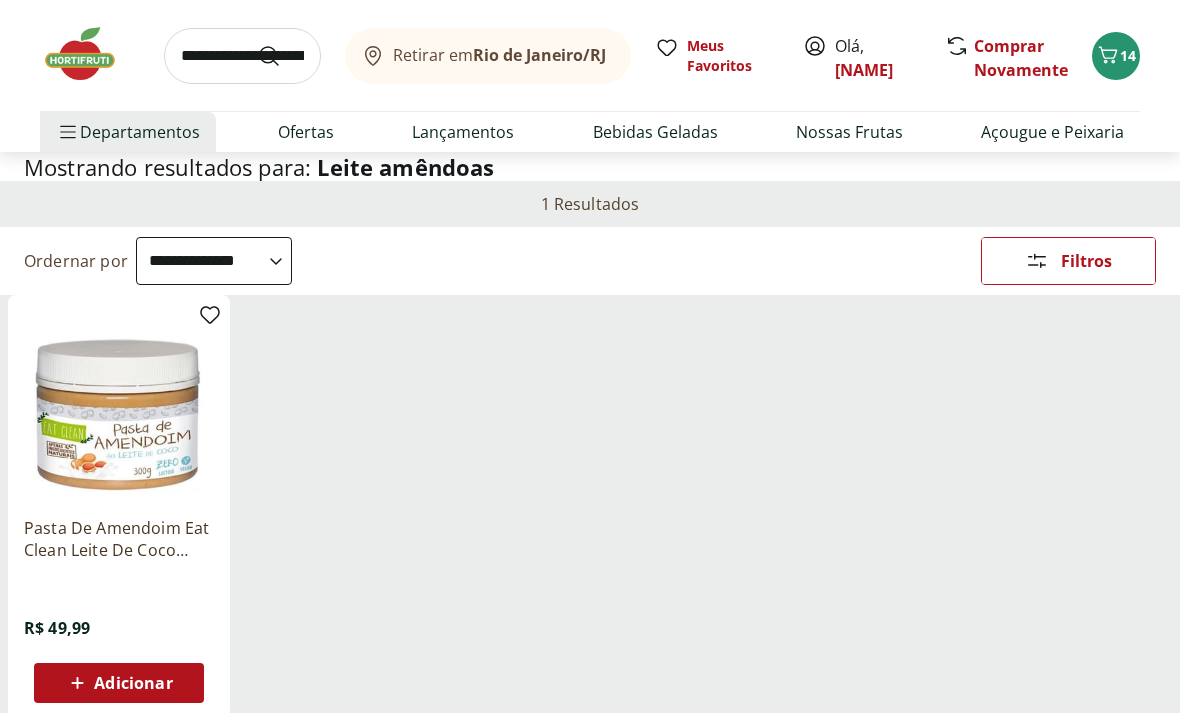 scroll, scrollTop: 85, scrollLeft: 0, axis: vertical 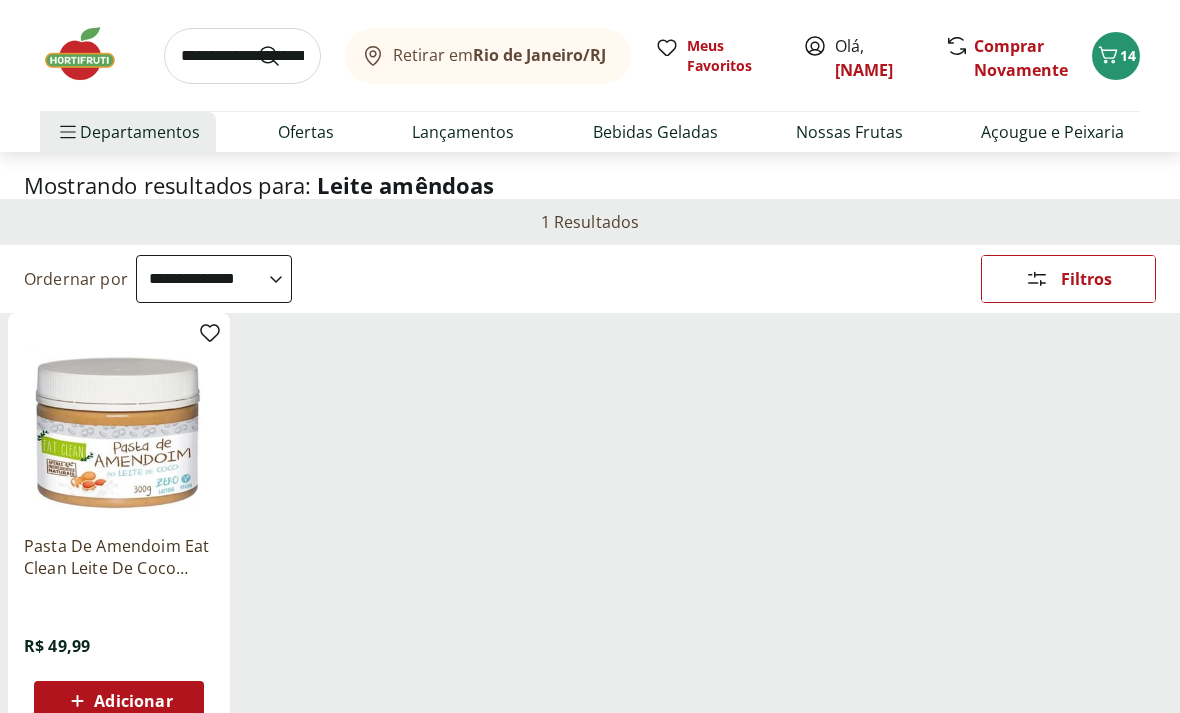 click at bounding box center (242, 56) 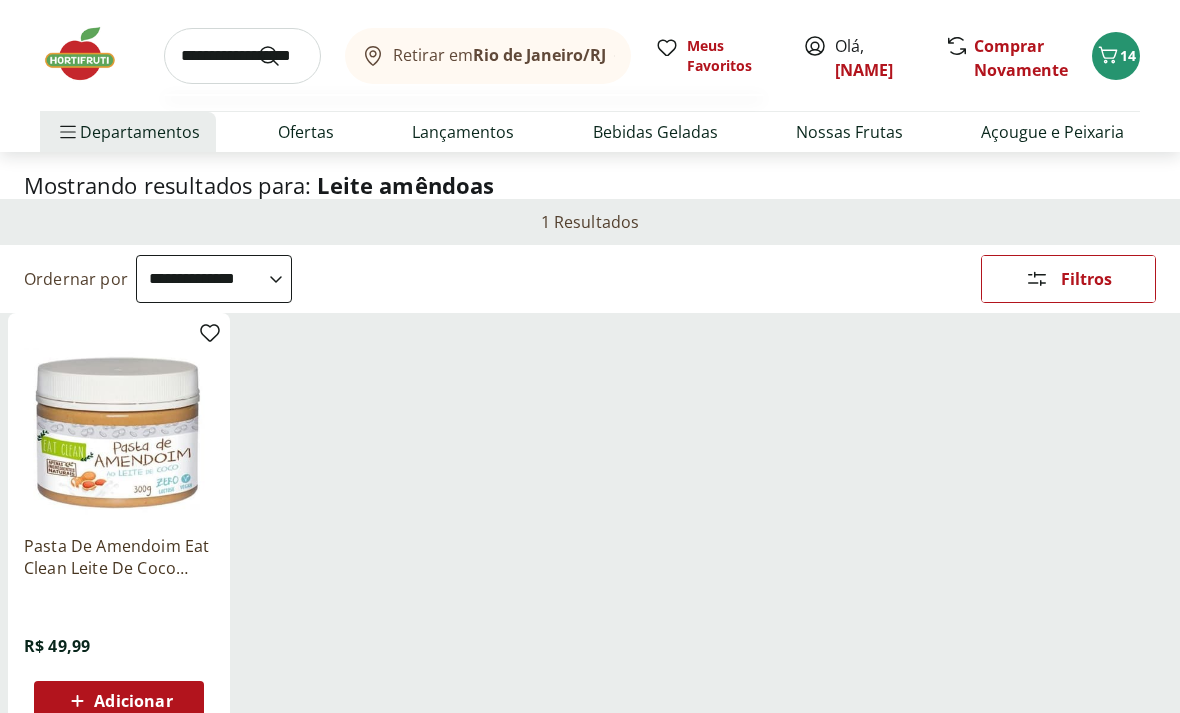 type on "**********" 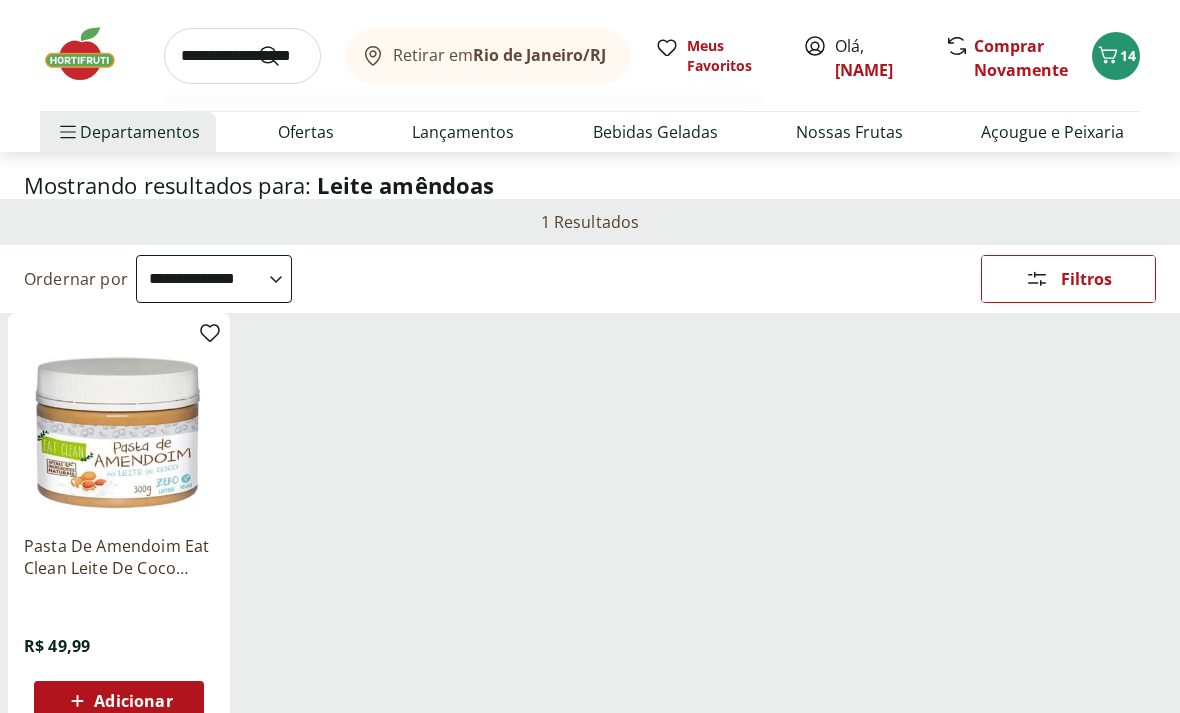 click at bounding box center [281, 56] 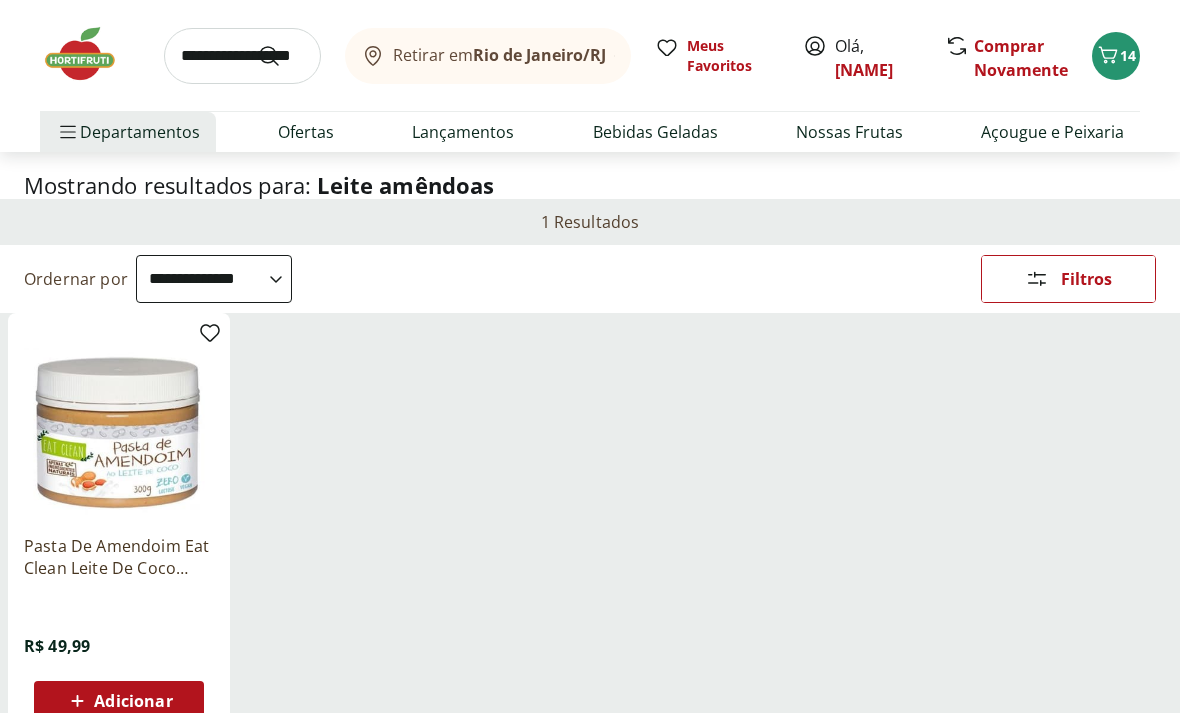 scroll, scrollTop: 0, scrollLeft: 0, axis: both 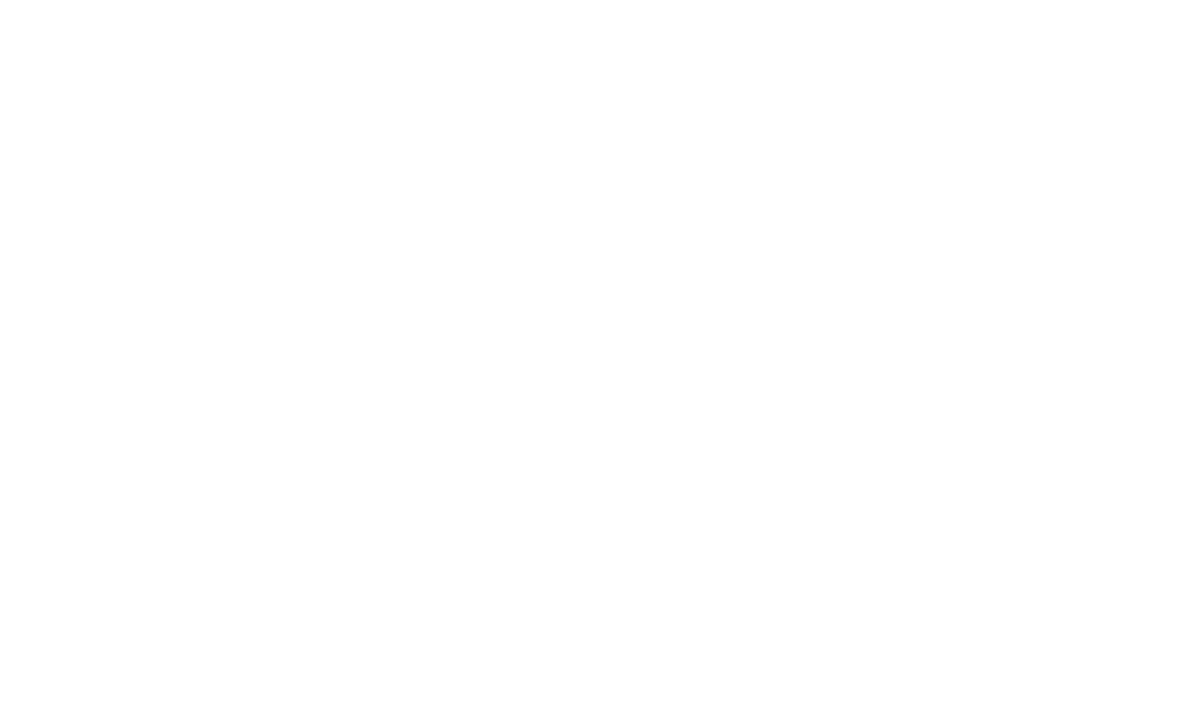 select on "**********" 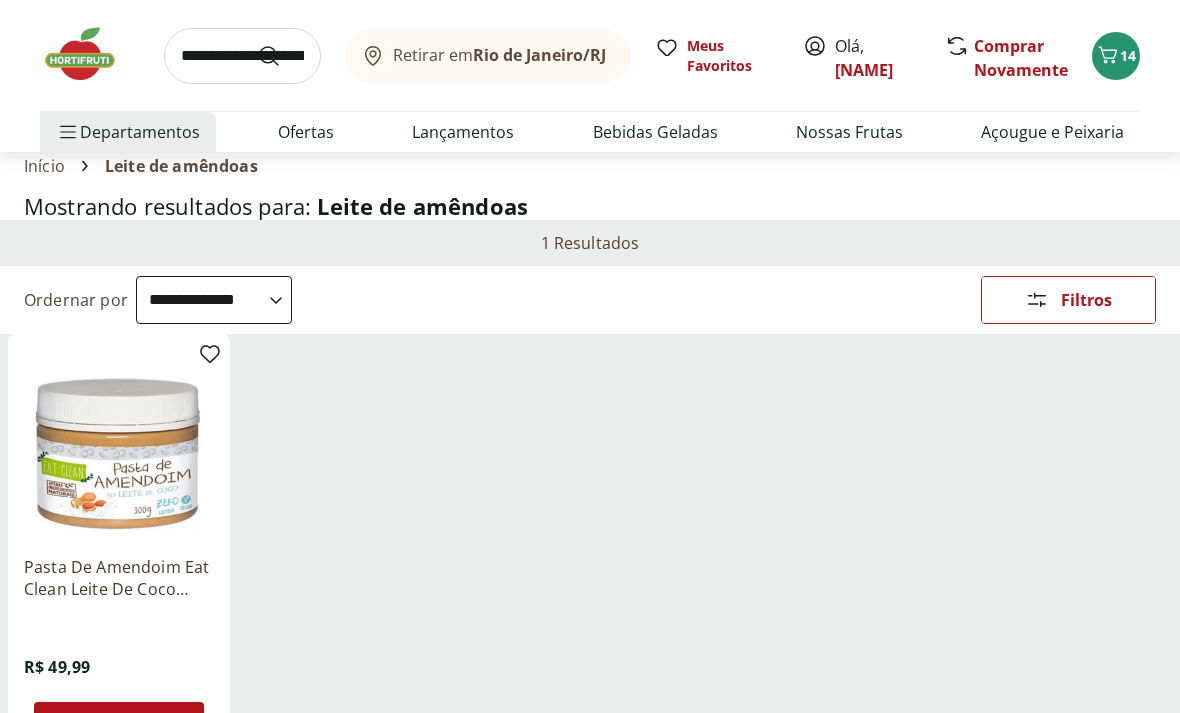 scroll, scrollTop: 0, scrollLeft: 0, axis: both 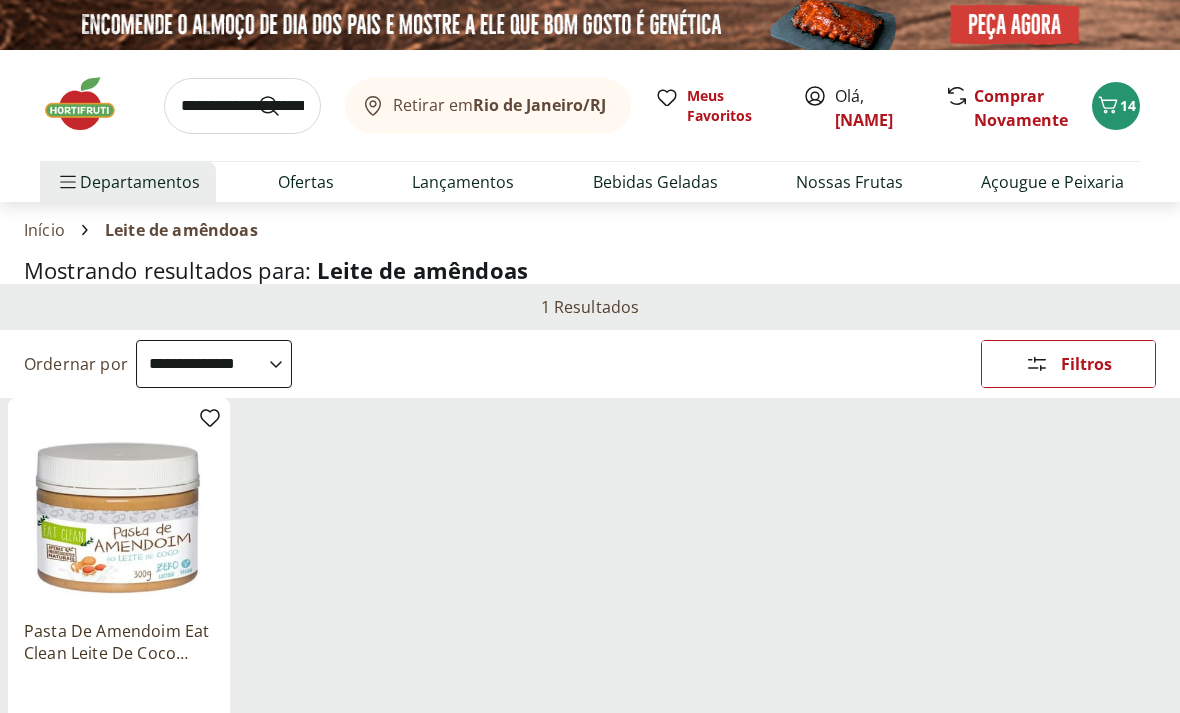click on "Ofertas" at bounding box center [306, 182] 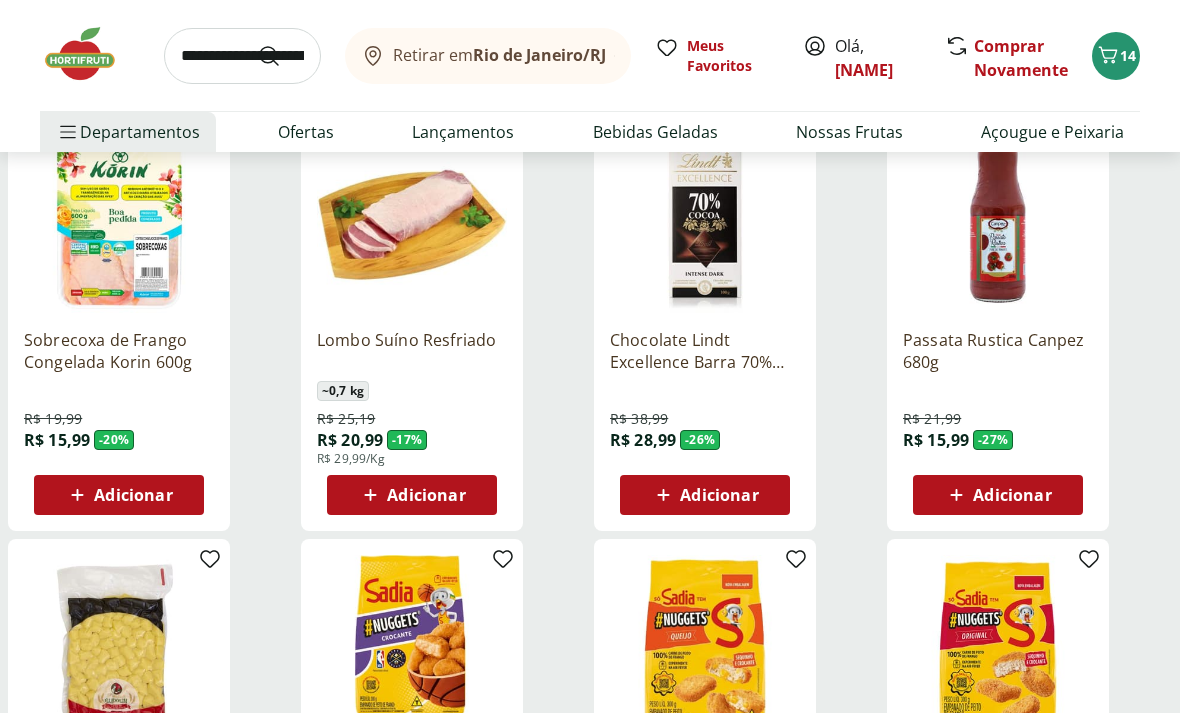 scroll, scrollTop: 800, scrollLeft: 0, axis: vertical 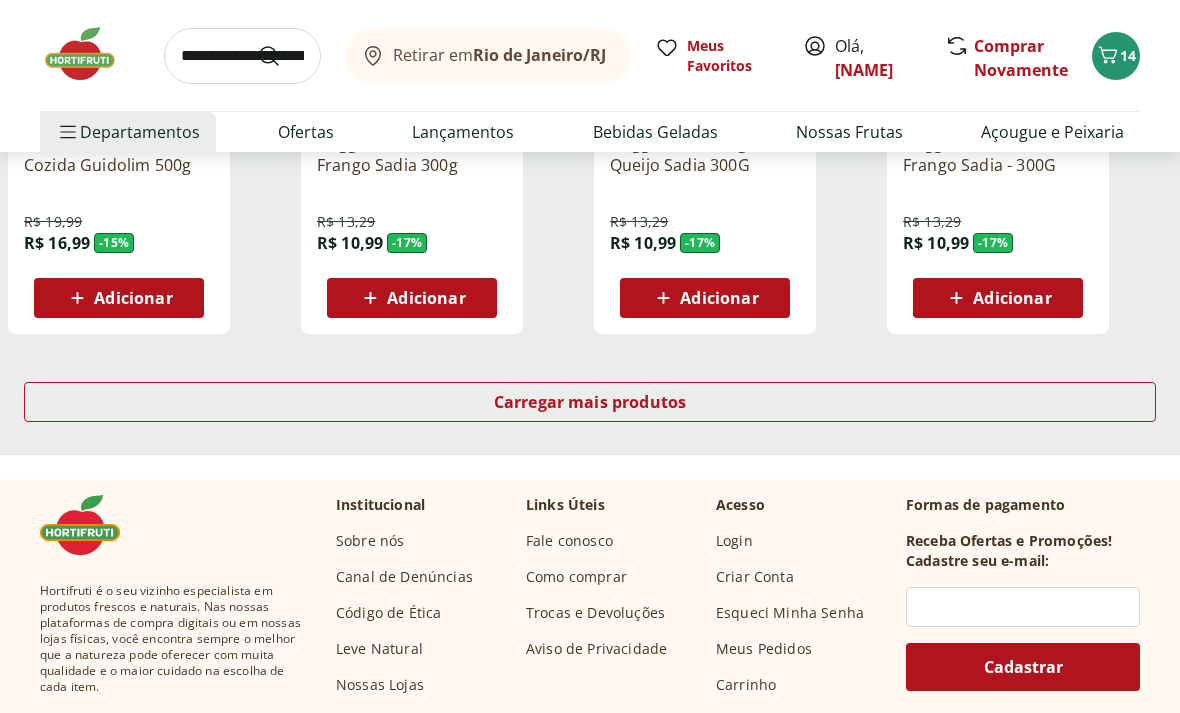 click on "Carregar mais produtos" at bounding box center [590, 402] 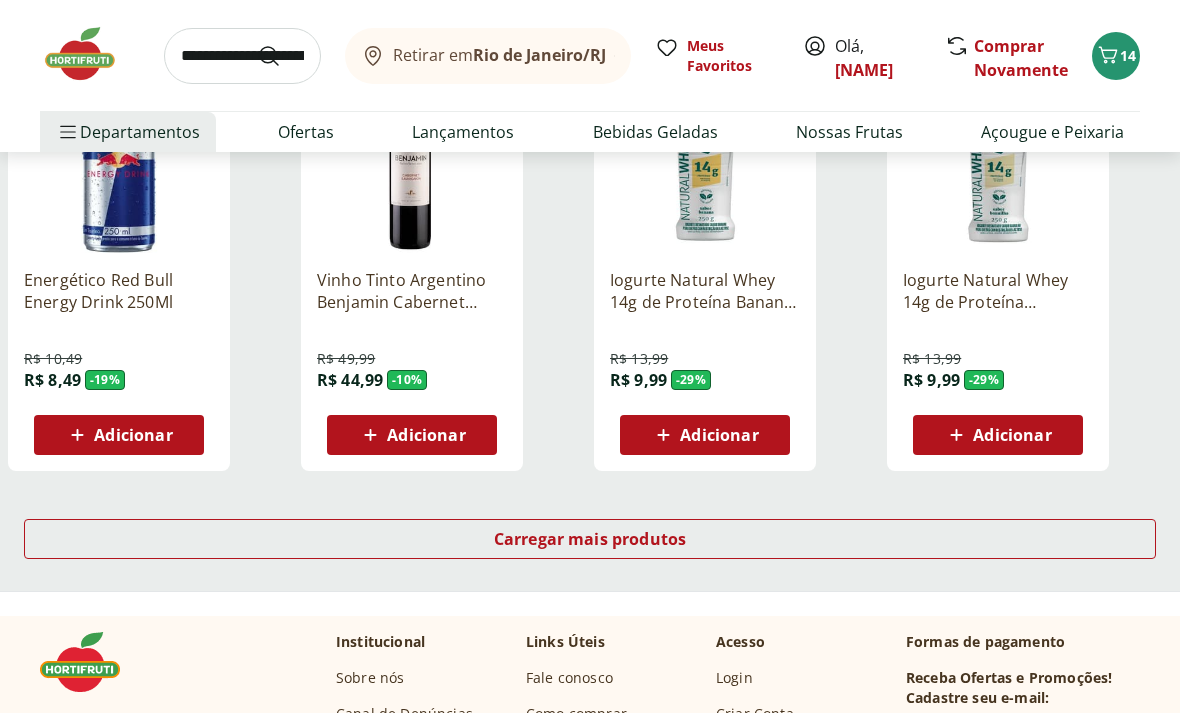 scroll, scrollTop: 2537, scrollLeft: 0, axis: vertical 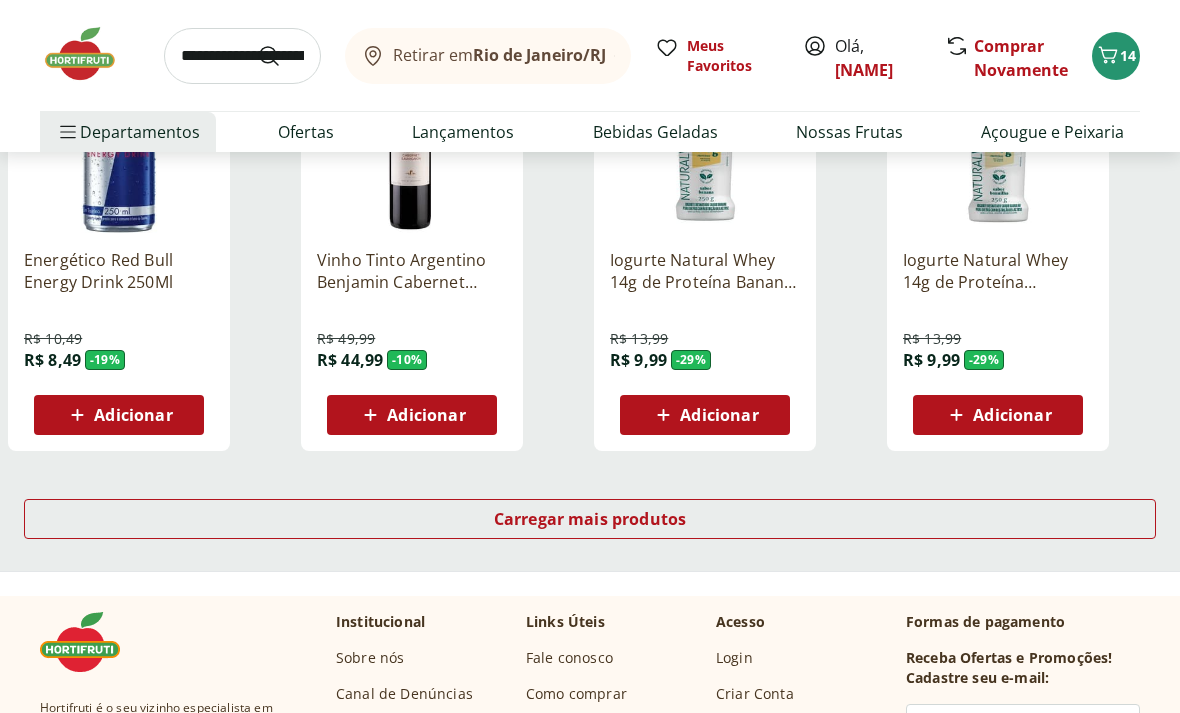 click on "Carregar mais produtos" at bounding box center [590, 519] 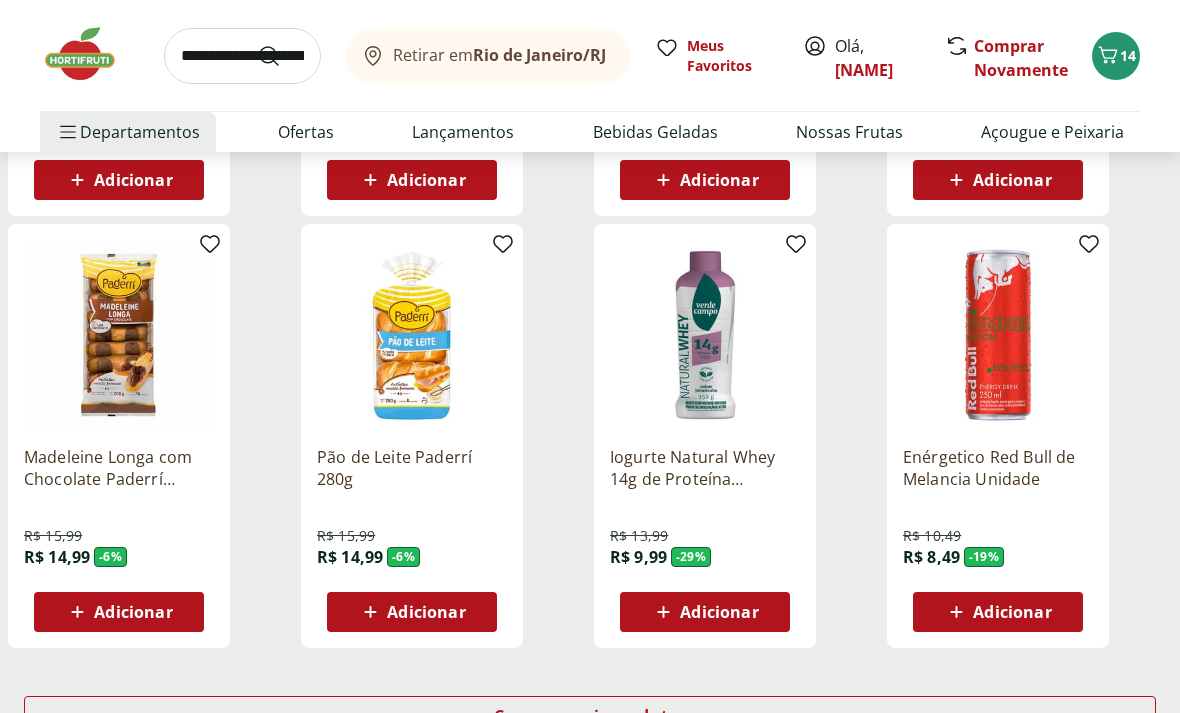 scroll, scrollTop: 3659, scrollLeft: 0, axis: vertical 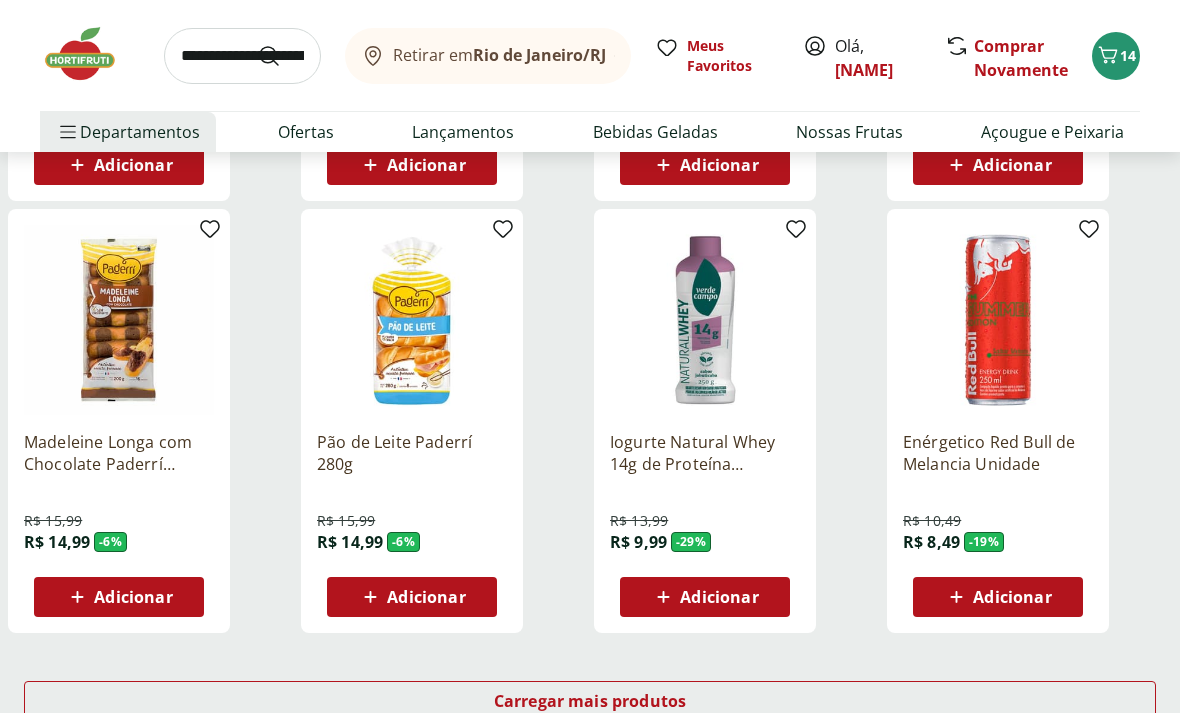click on "Carregar mais produtos" at bounding box center (590, 701) 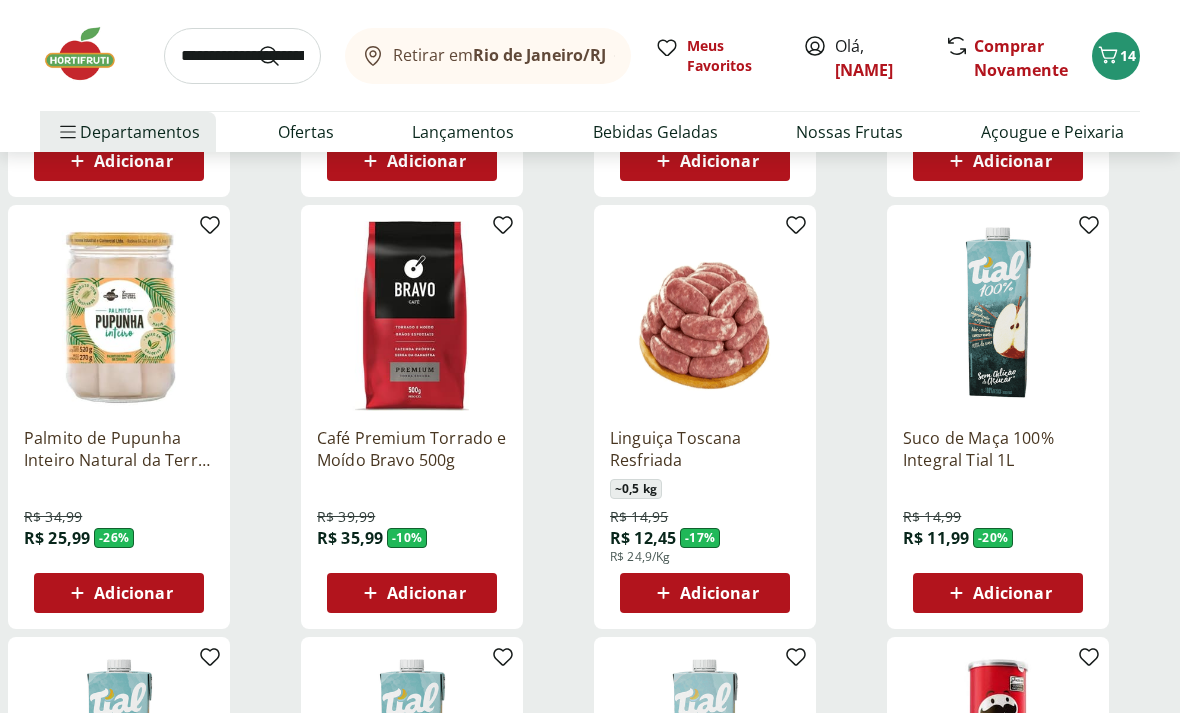 scroll, scrollTop: 4538, scrollLeft: 0, axis: vertical 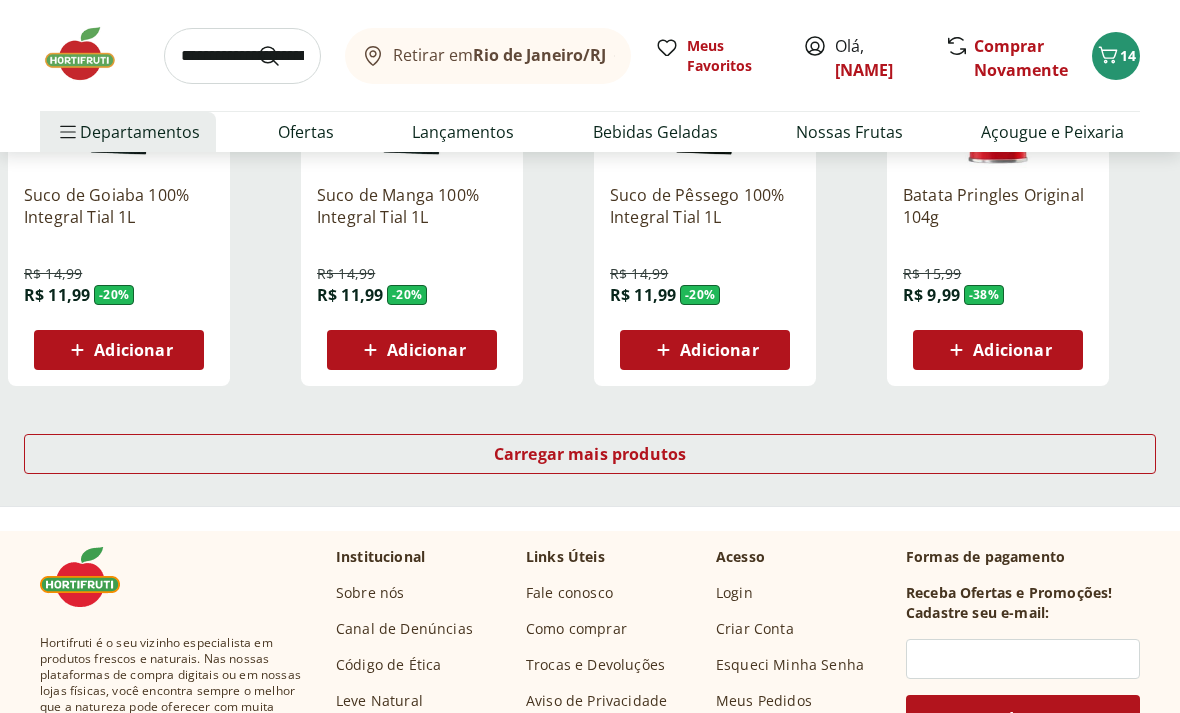 click on "Carregar mais produtos" at bounding box center (590, 454) 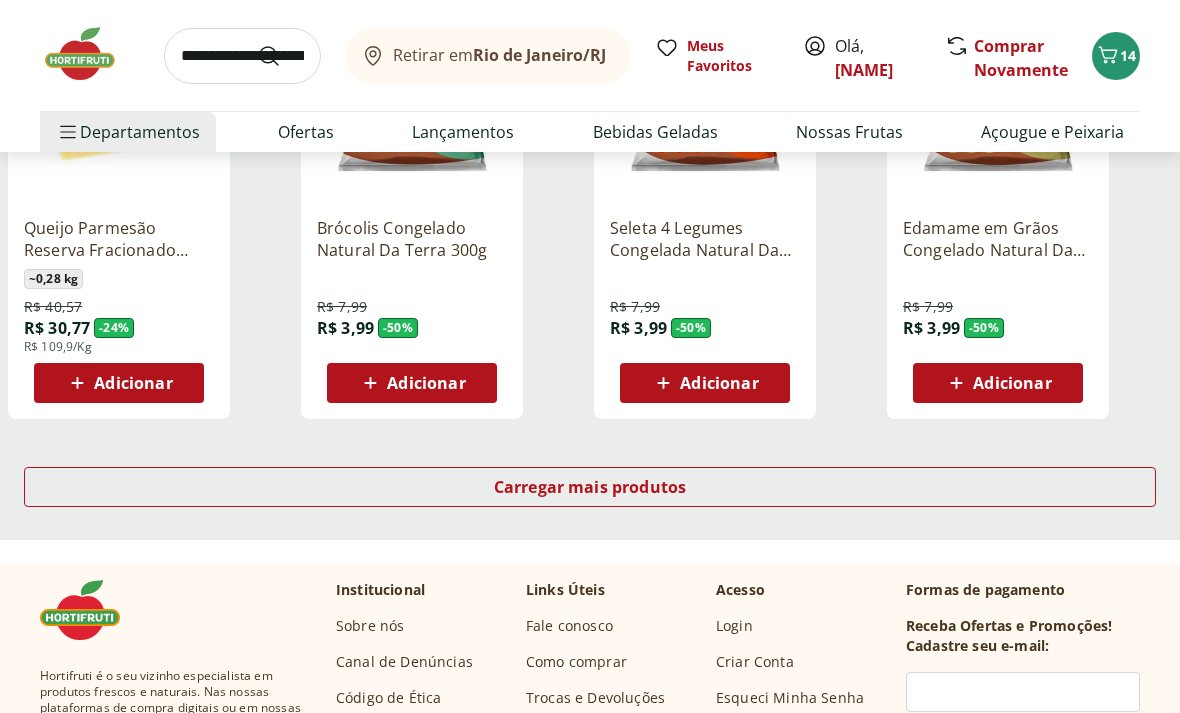 scroll, scrollTop: 6481, scrollLeft: 0, axis: vertical 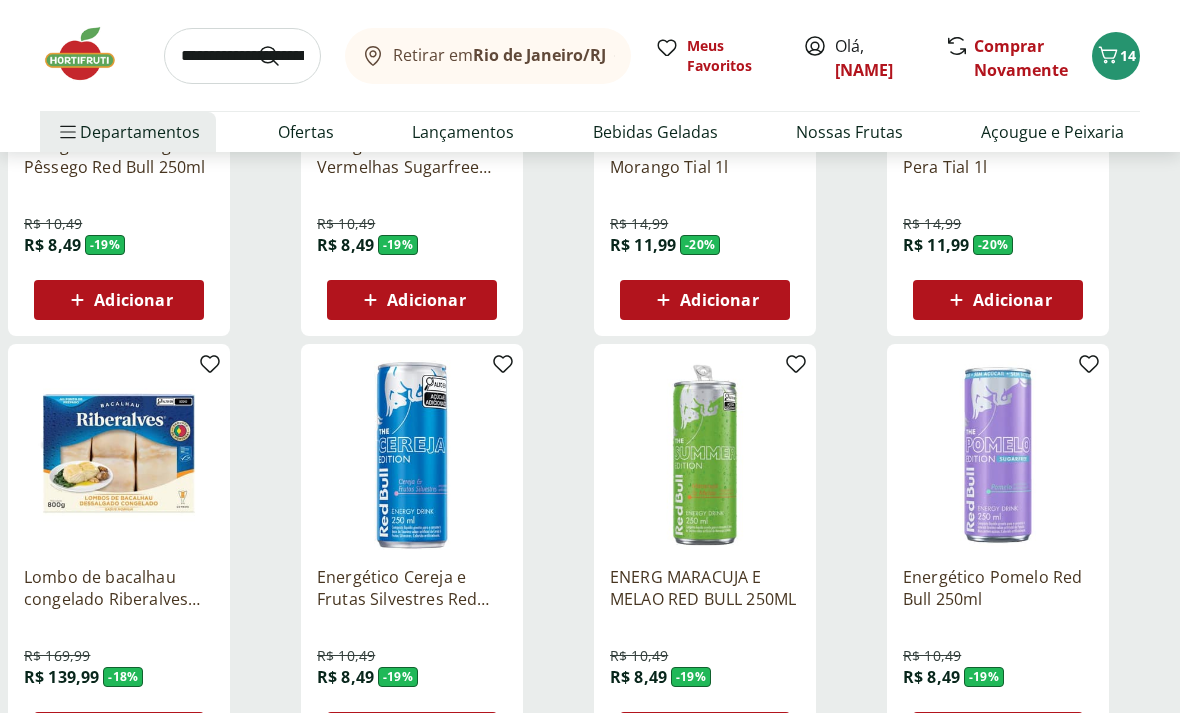 click on "Lançamentos" at bounding box center [463, 132] 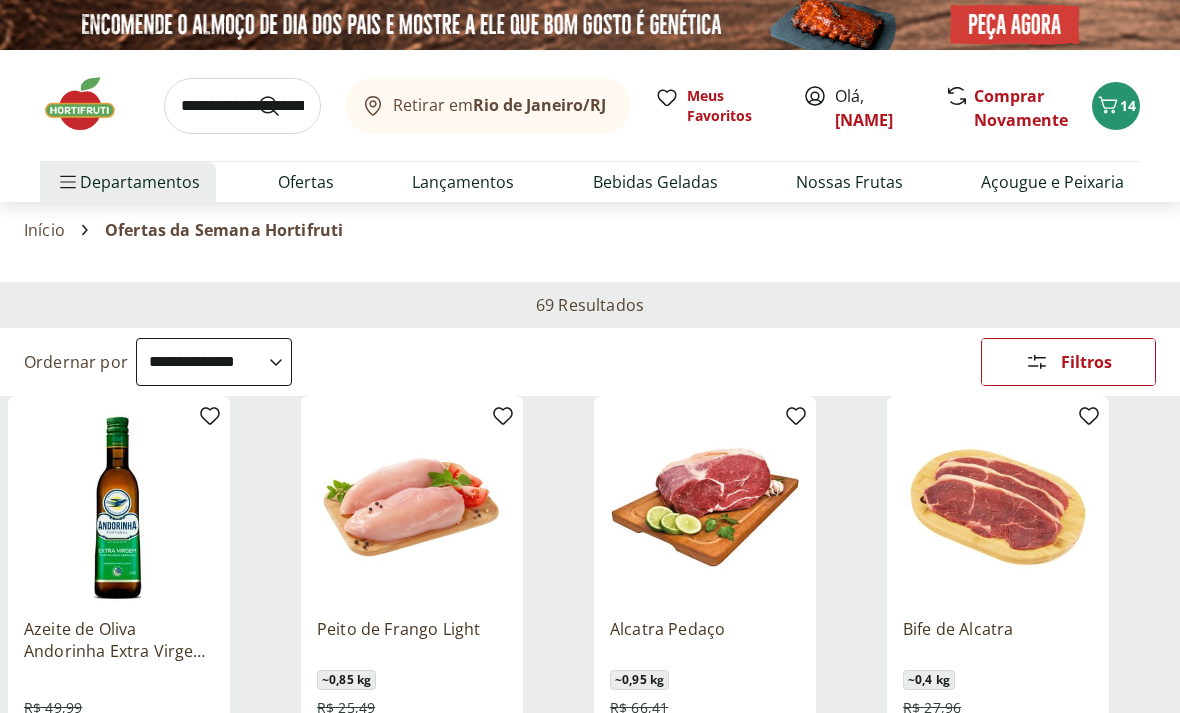 select on "**********" 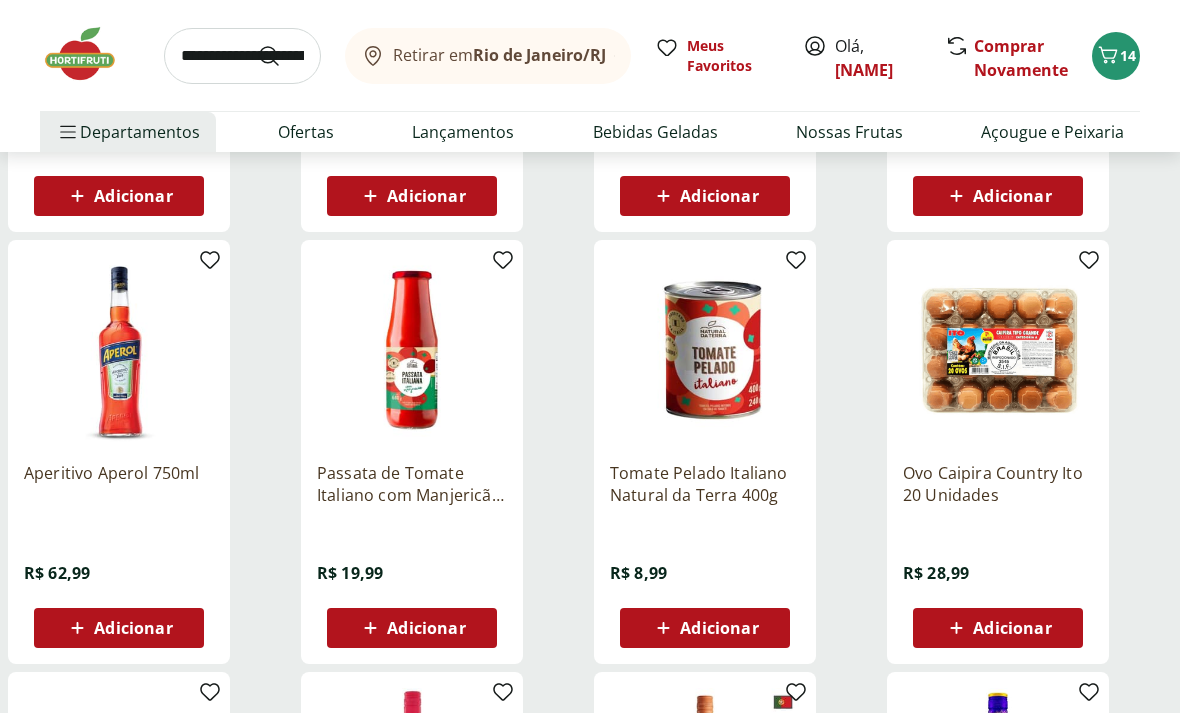 scroll, scrollTop: 597, scrollLeft: 0, axis: vertical 